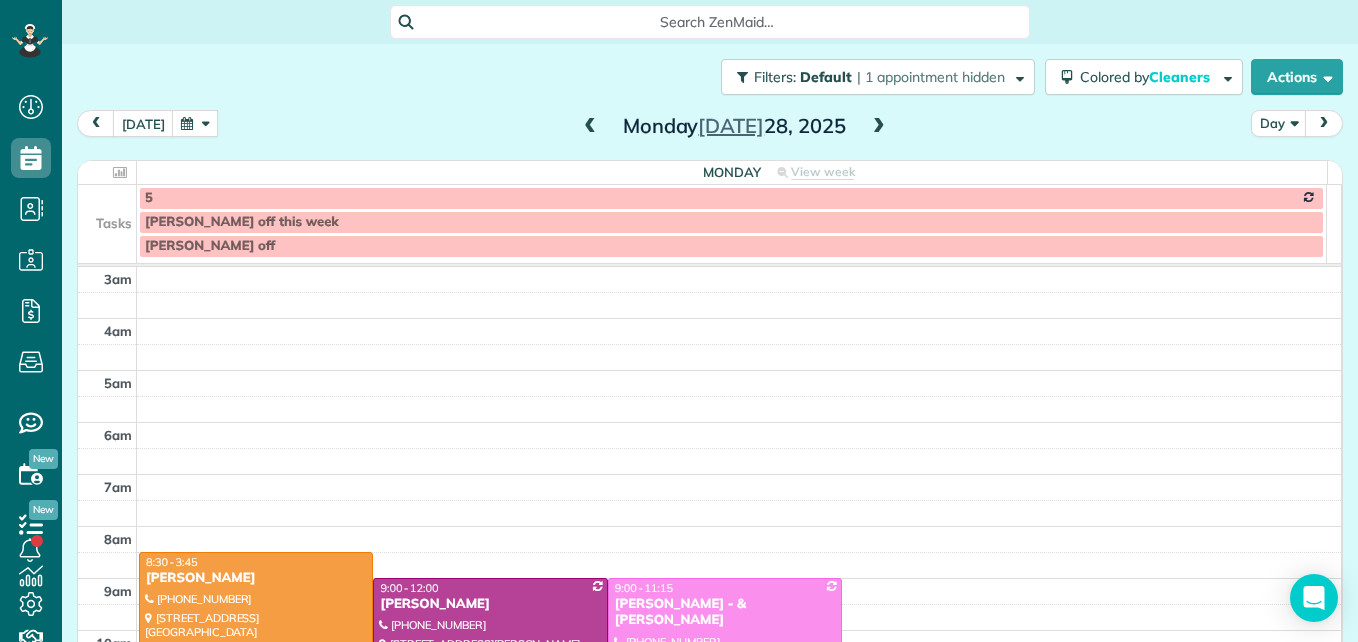 scroll, scrollTop: 0, scrollLeft: 0, axis: both 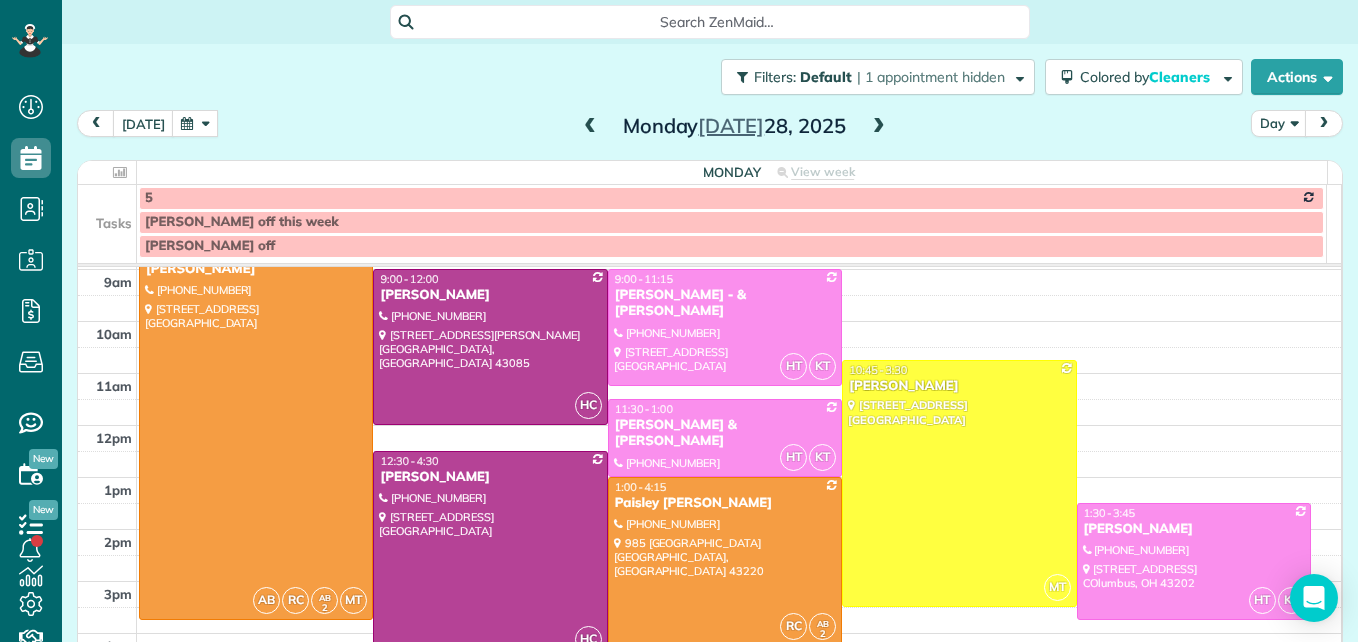 click at bounding box center [590, 127] 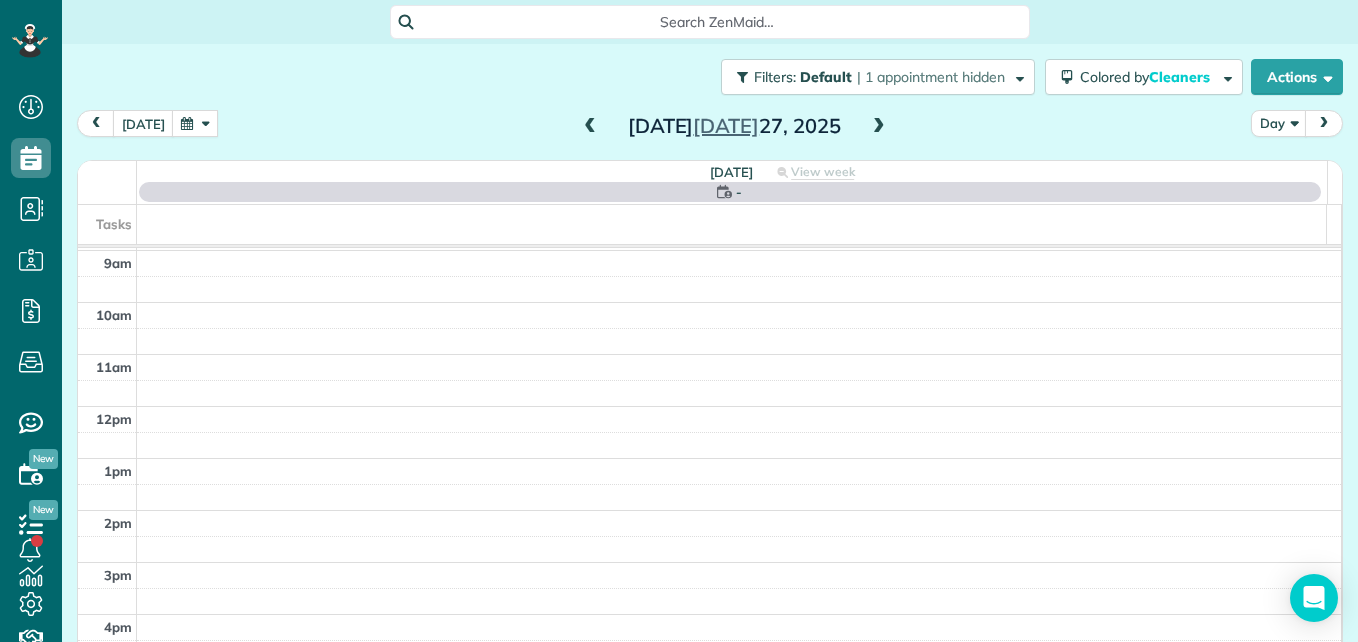 scroll, scrollTop: 209, scrollLeft: 0, axis: vertical 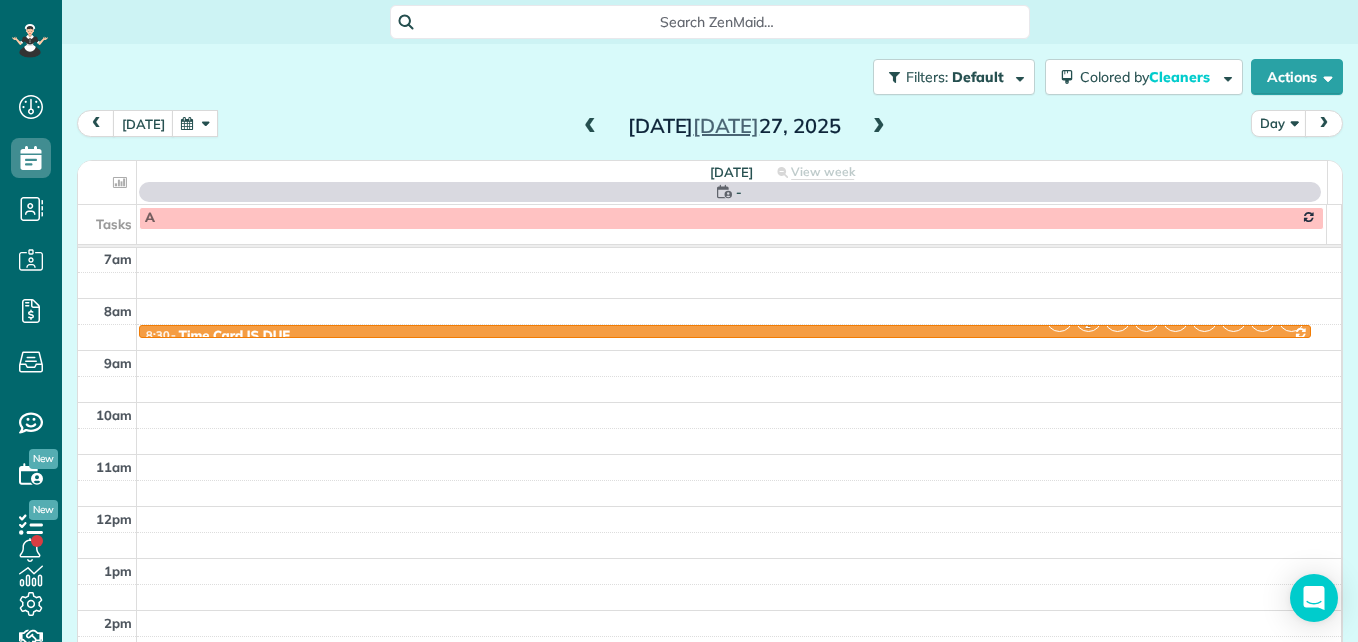 click at bounding box center (590, 127) 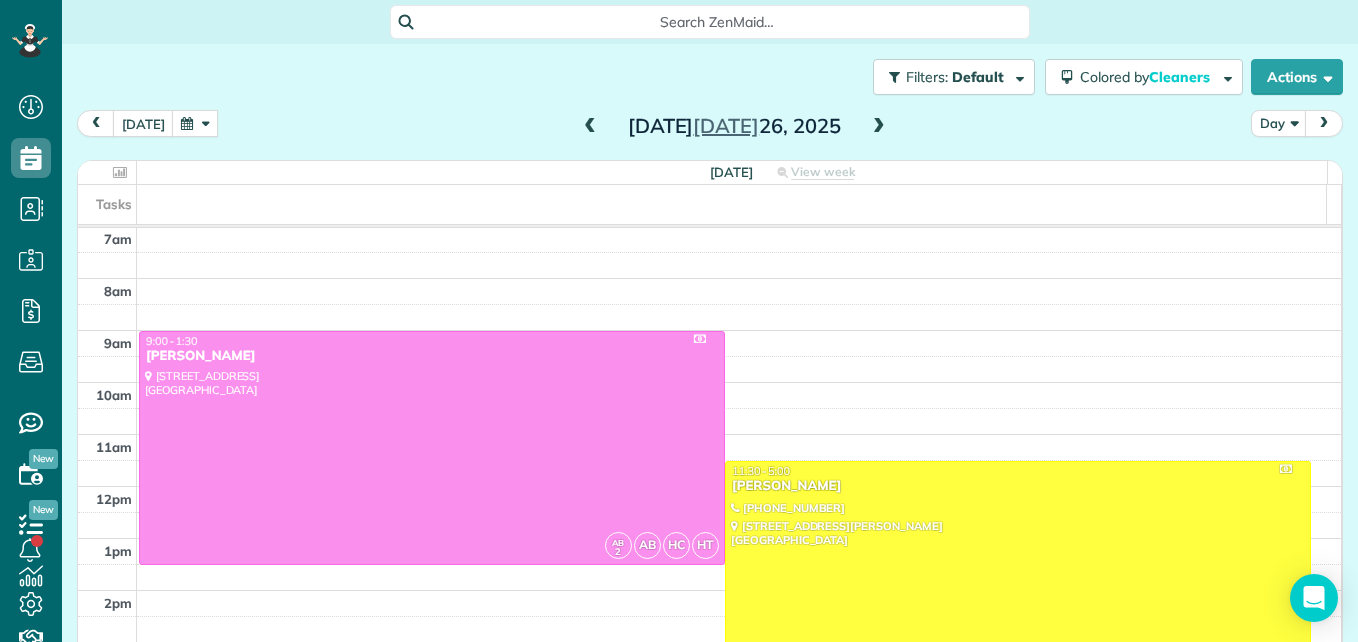 click at bounding box center [590, 127] 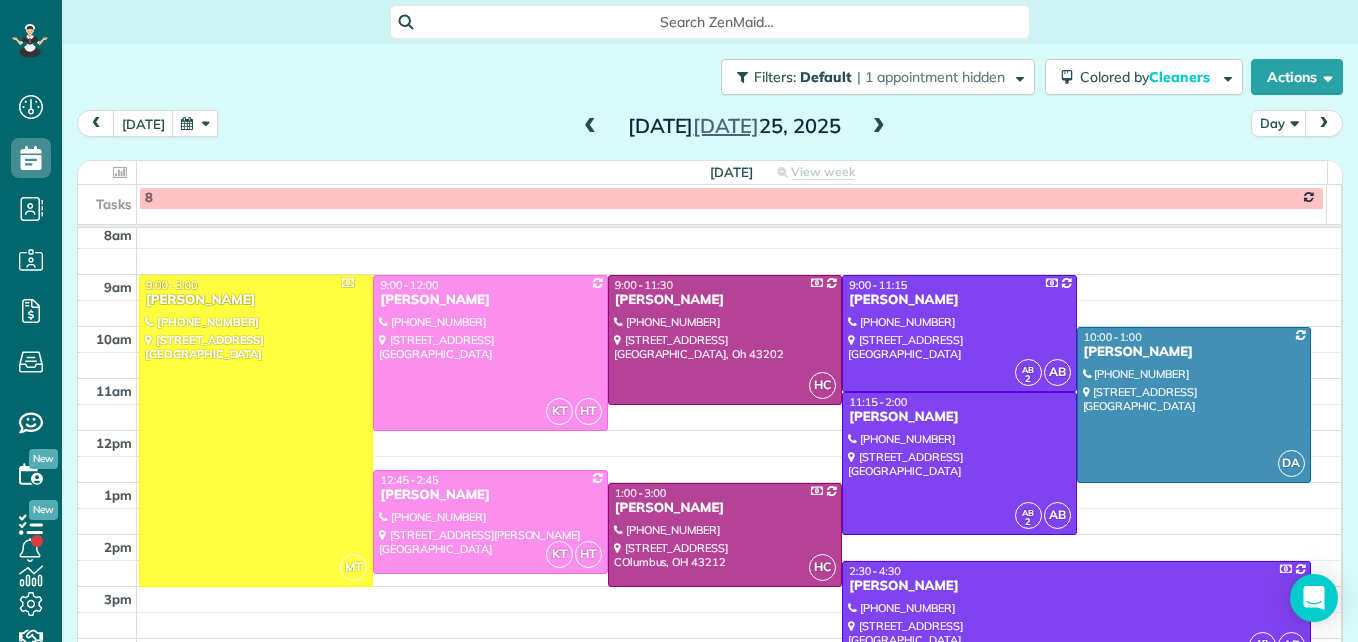 scroll, scrollTop: 309, scrollLeft: 0, axis: vertical 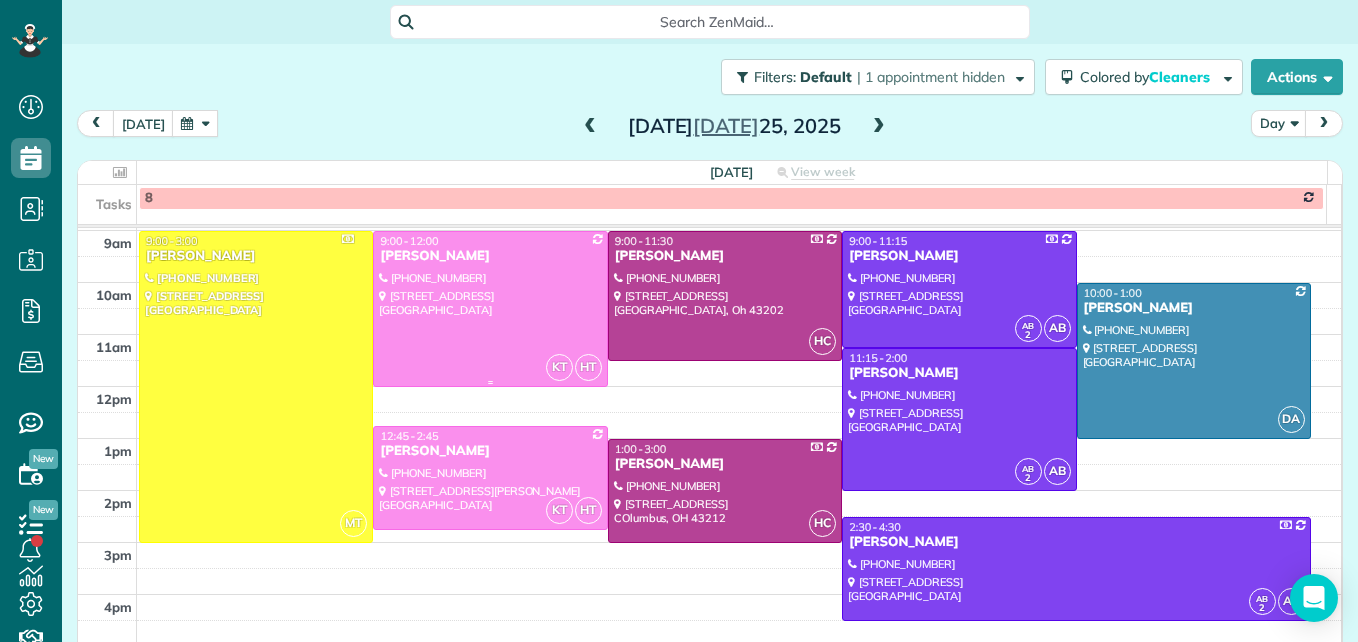 click at bounding box center [490, 309] 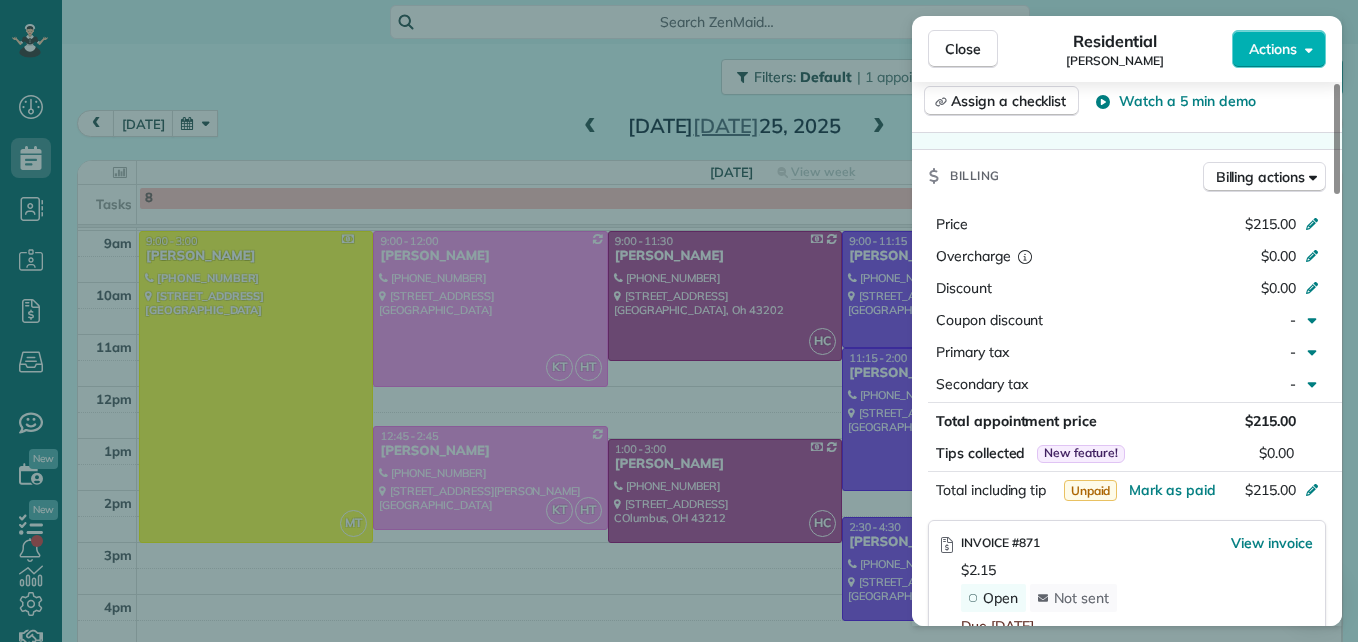 scroll, scrollTop: 1000, scrollLeft: 0, axis: vertical 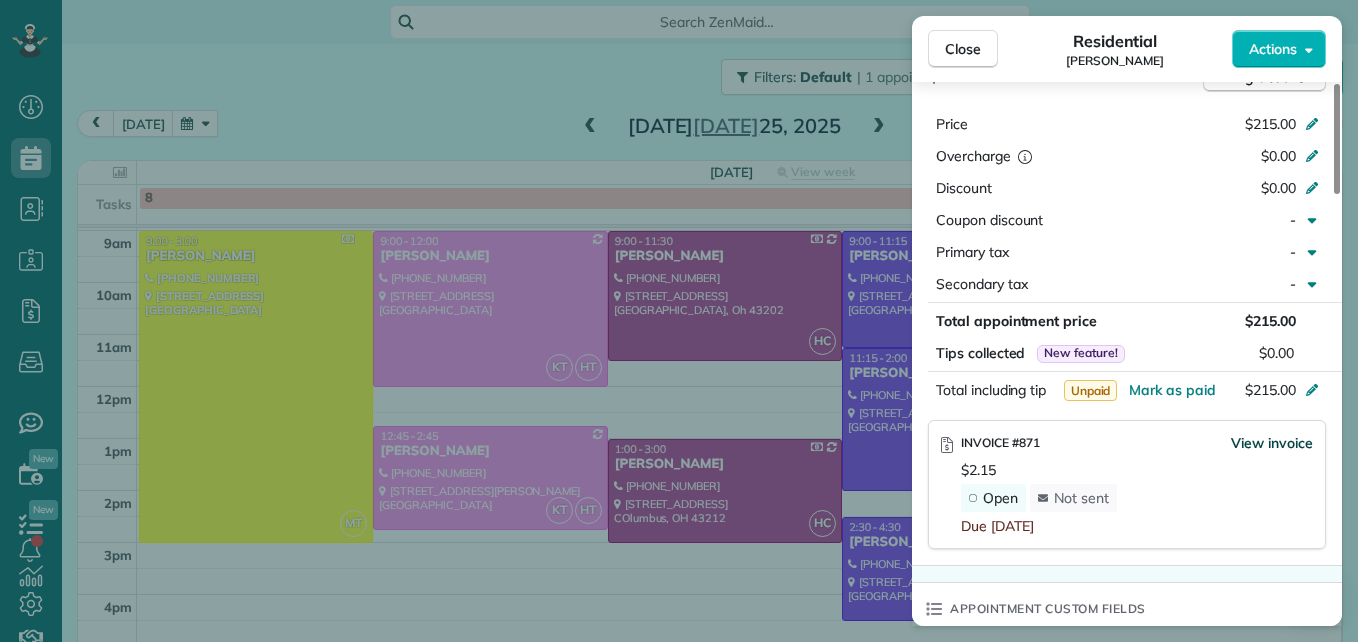 click on "View invoice" at bounding box center [1272, 443] 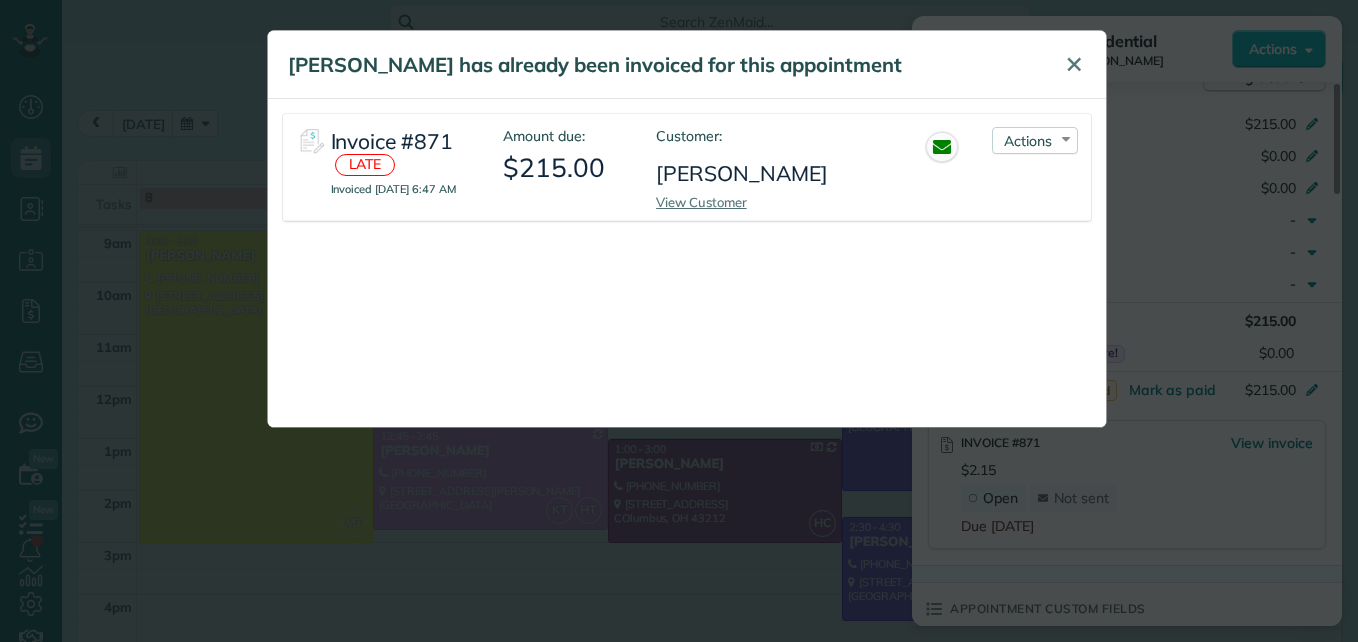 click on "✕" at bounding box center [1074, 64] 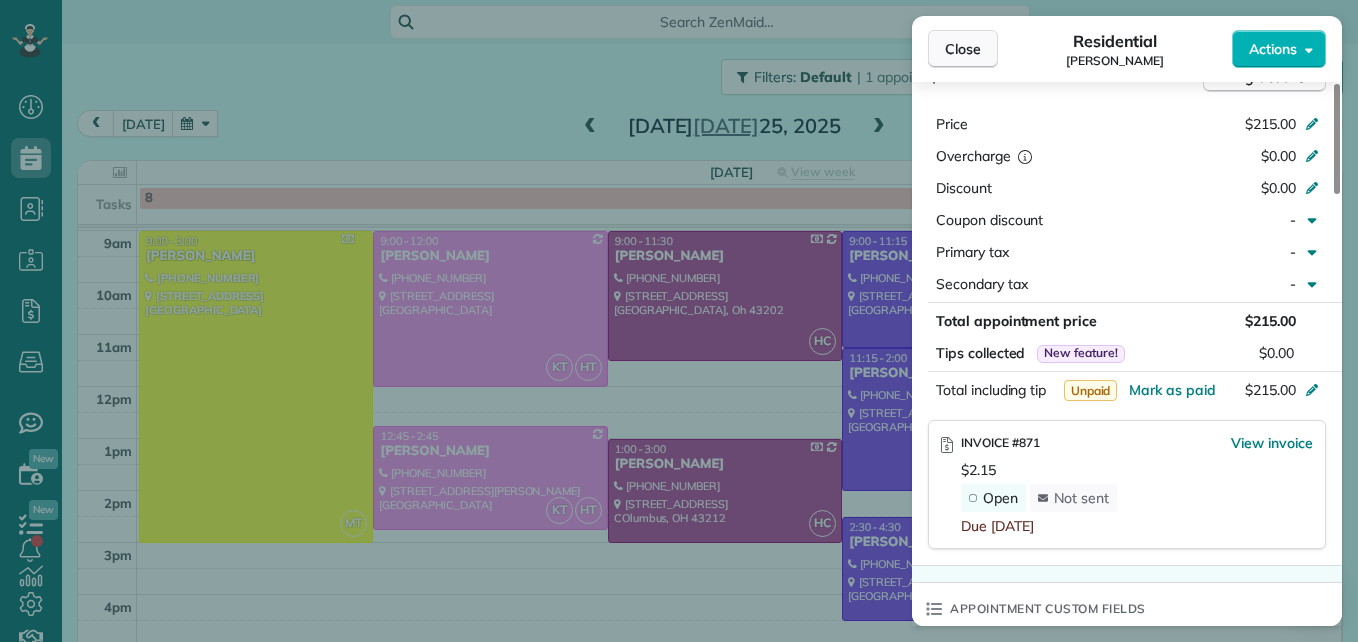 click on "Close" at bounding box center (963, 49) 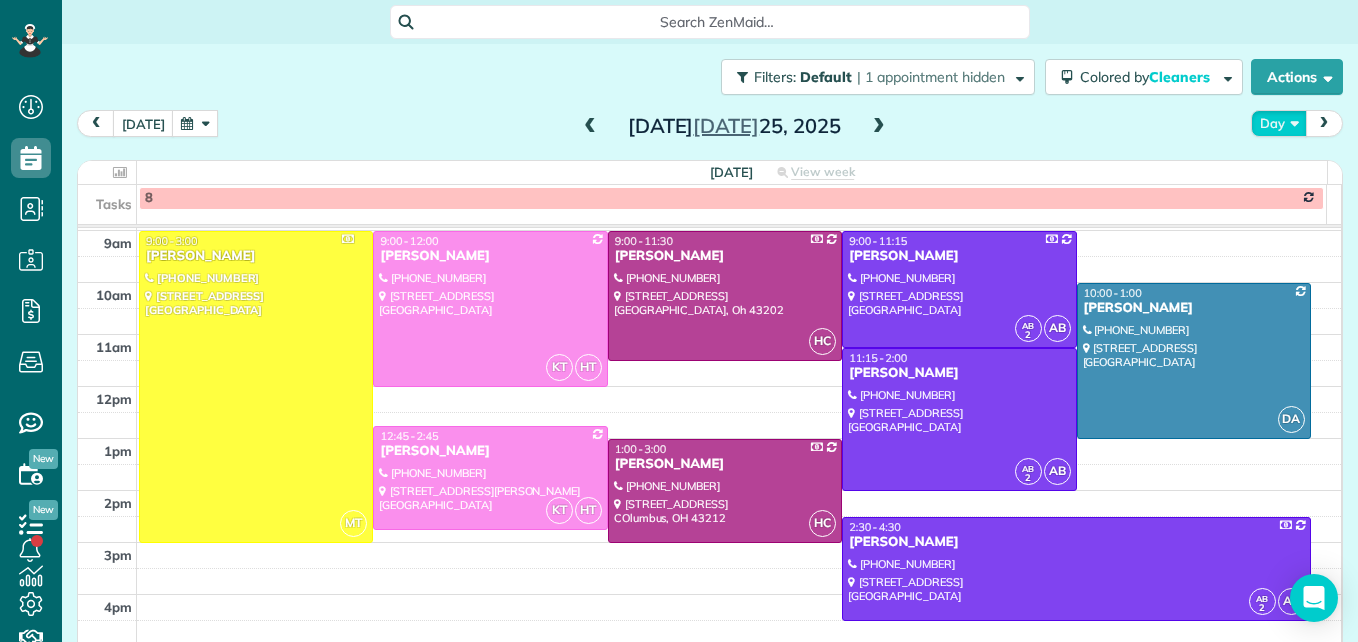 click on "Day" at bounding box center [1279, 123] 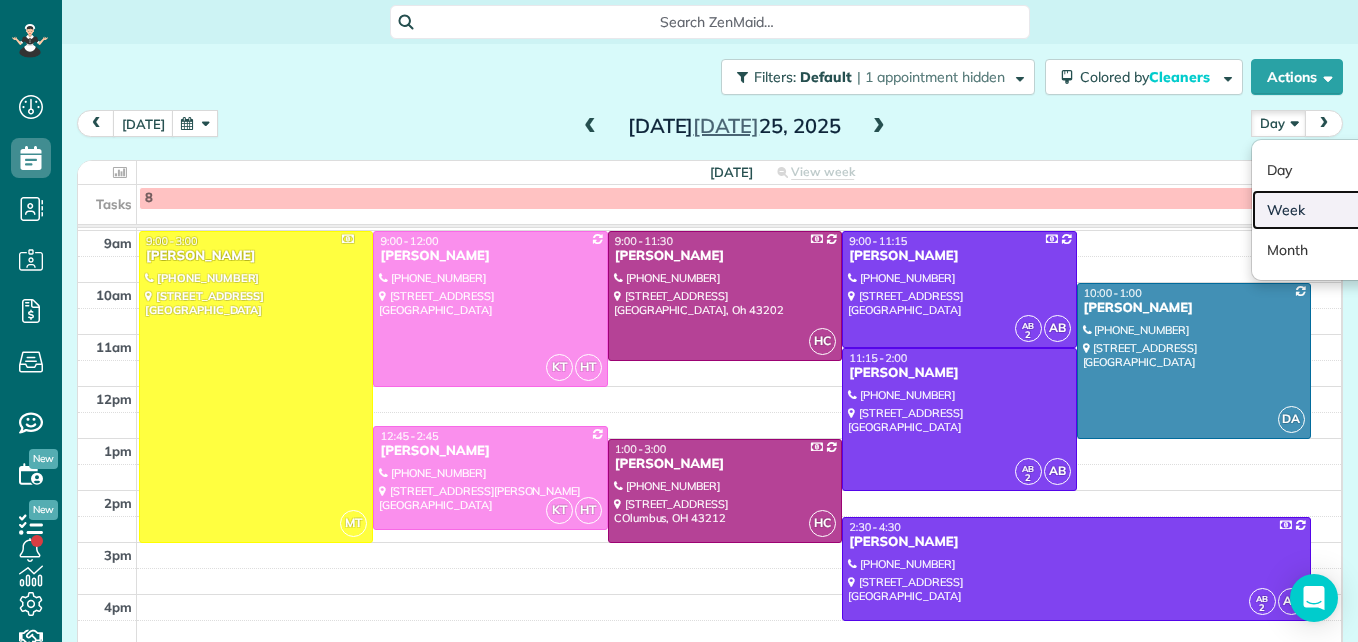 click on "Week" at bounding box center [1331, 210] 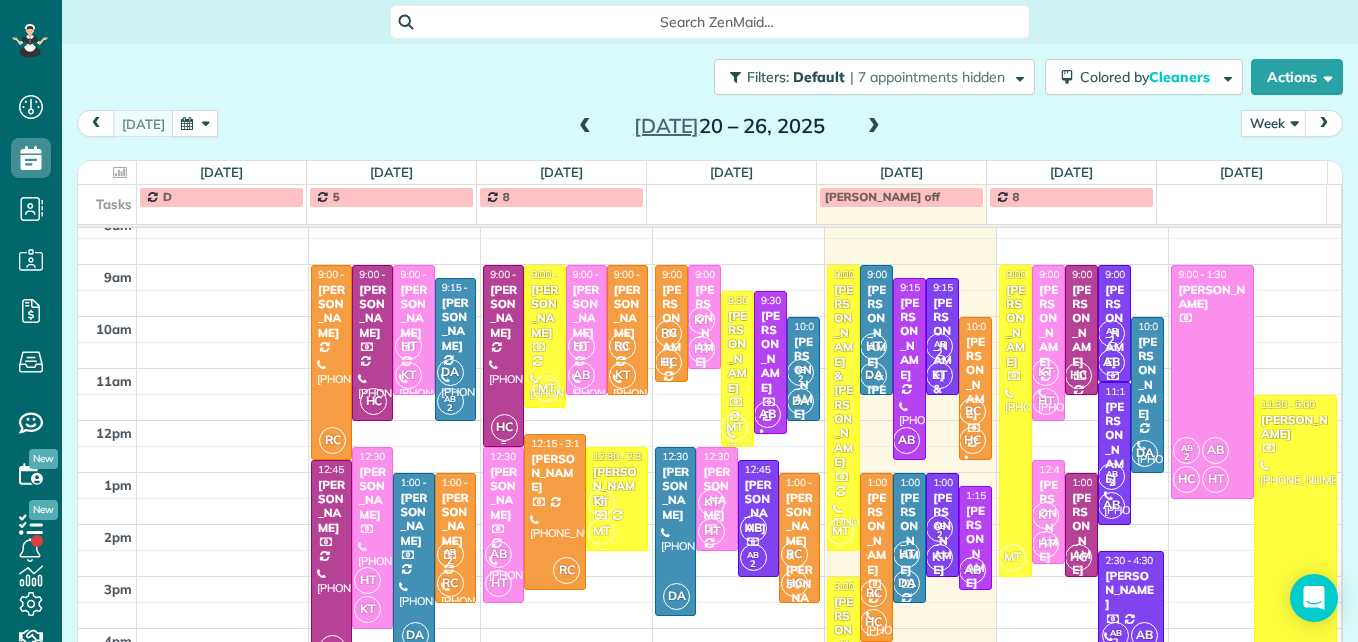 scroll, scrollTop: 309, scrollLeft: 0, axis: vertical 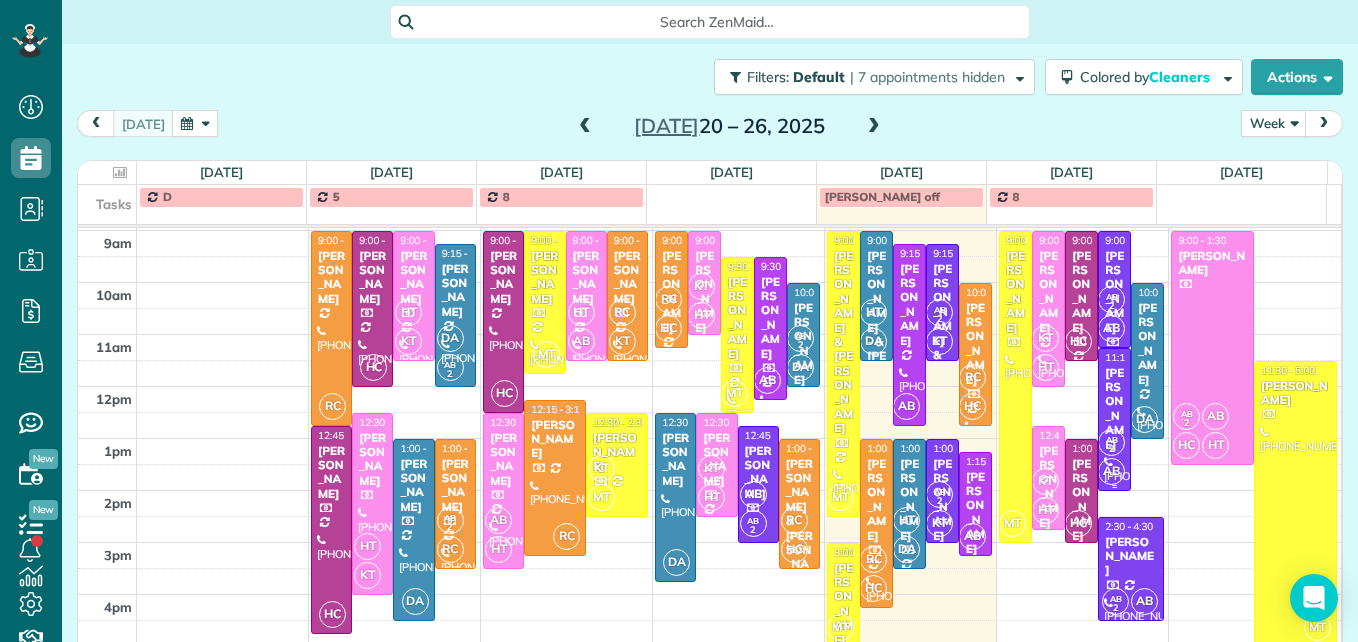 click on "[PERSON_NAME]" at bounding box center [1114, 409] 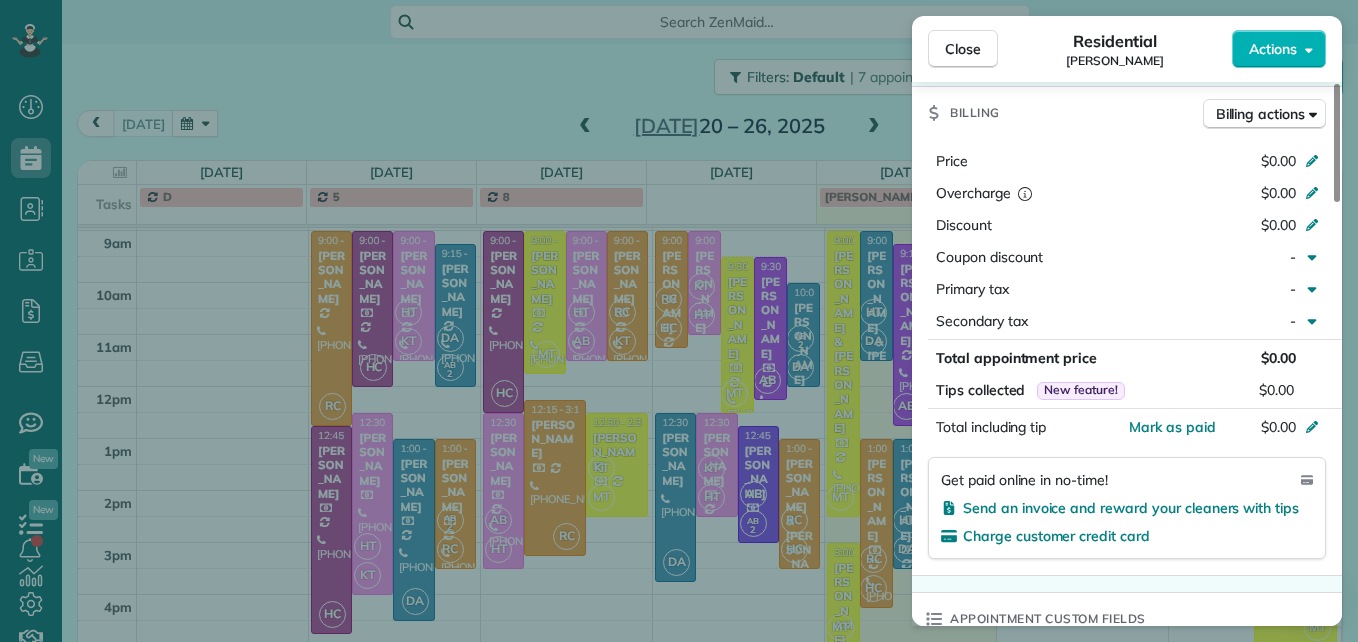 scroll, scrollTop: 1000, scrollLeft: 0, axis: vertical 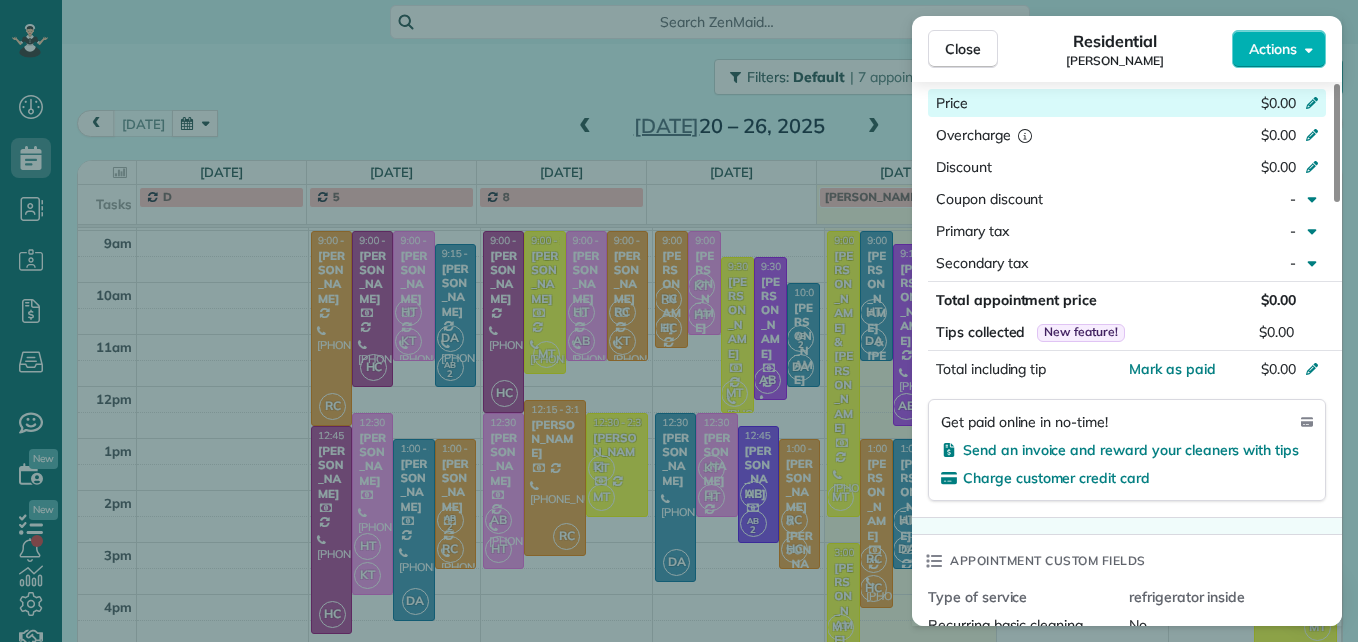 click 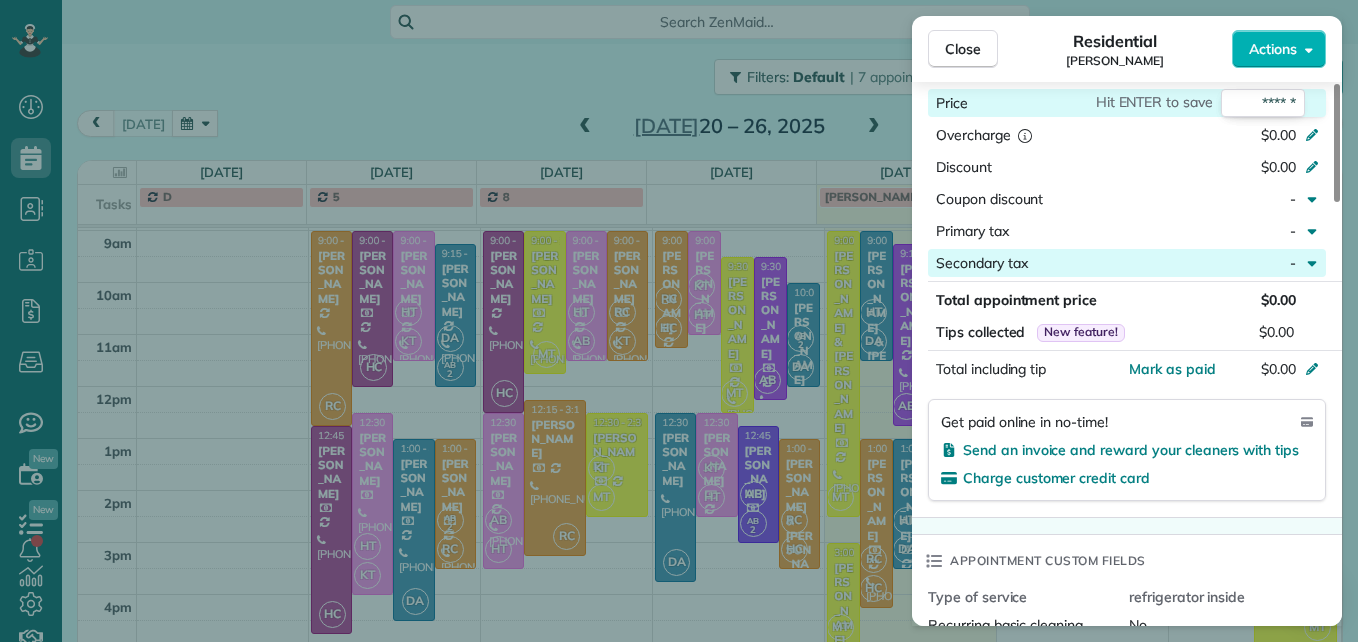 type on "******" 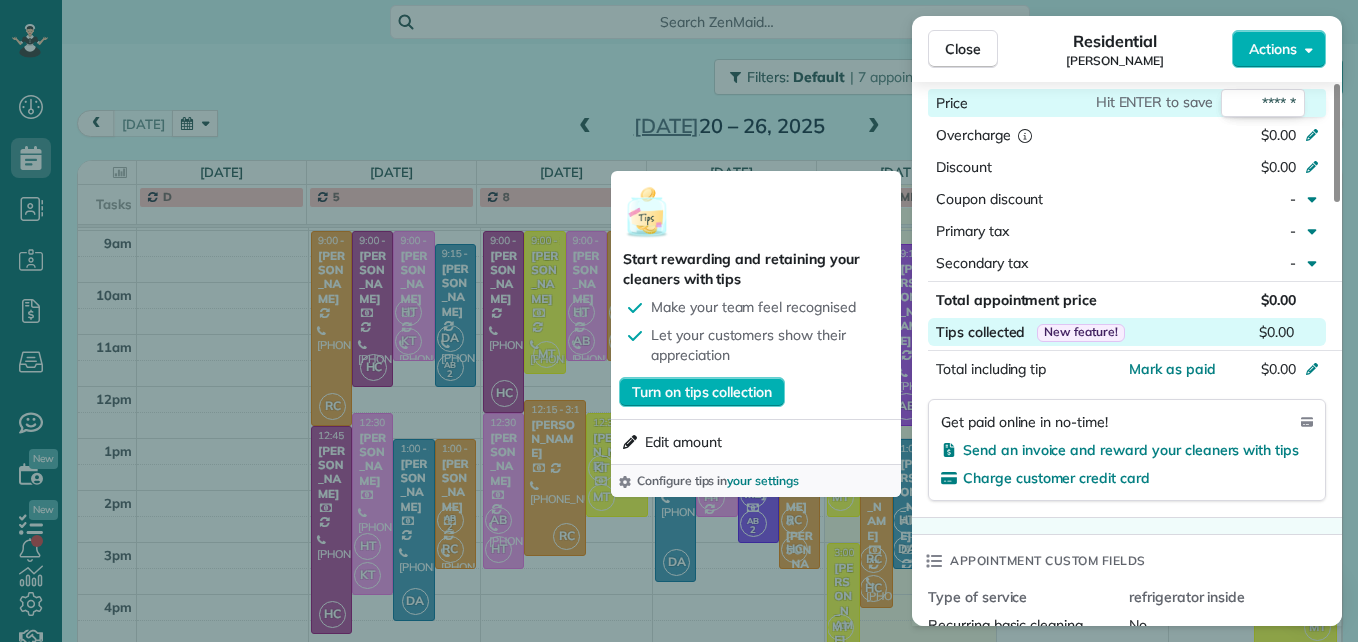 click on "$0.00" at bounding box center [1276, 332] 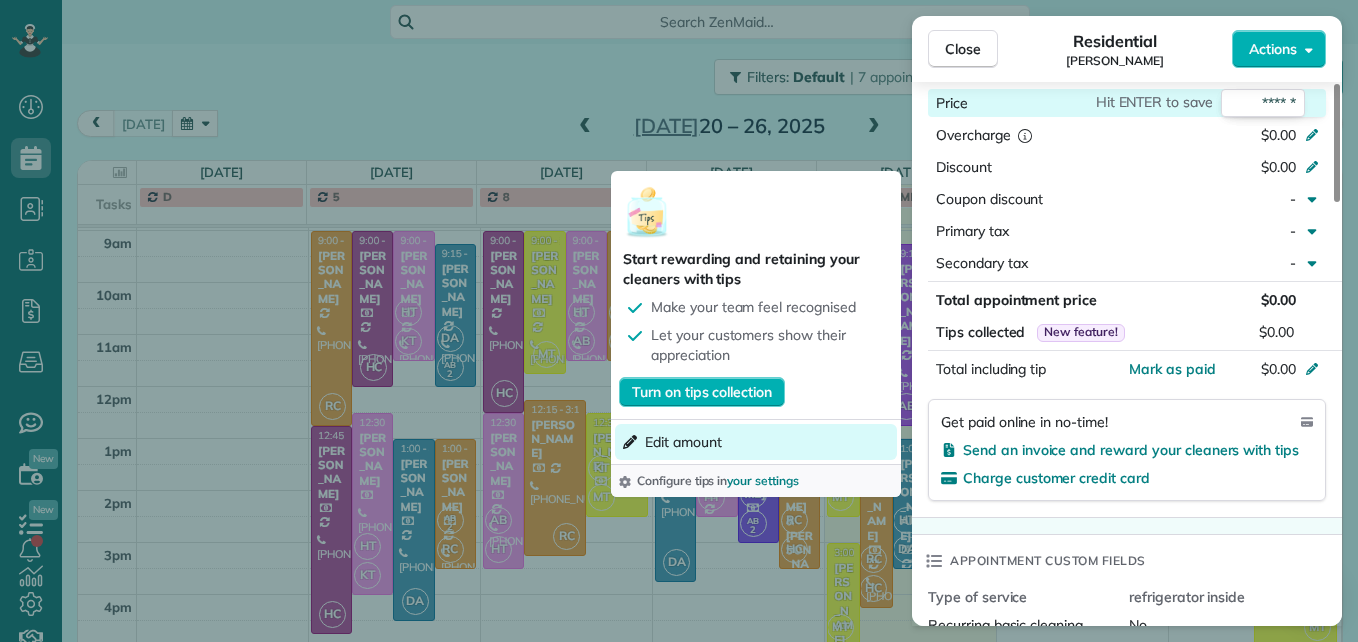 click on "Edit amount" at bounding box center (756, 442) 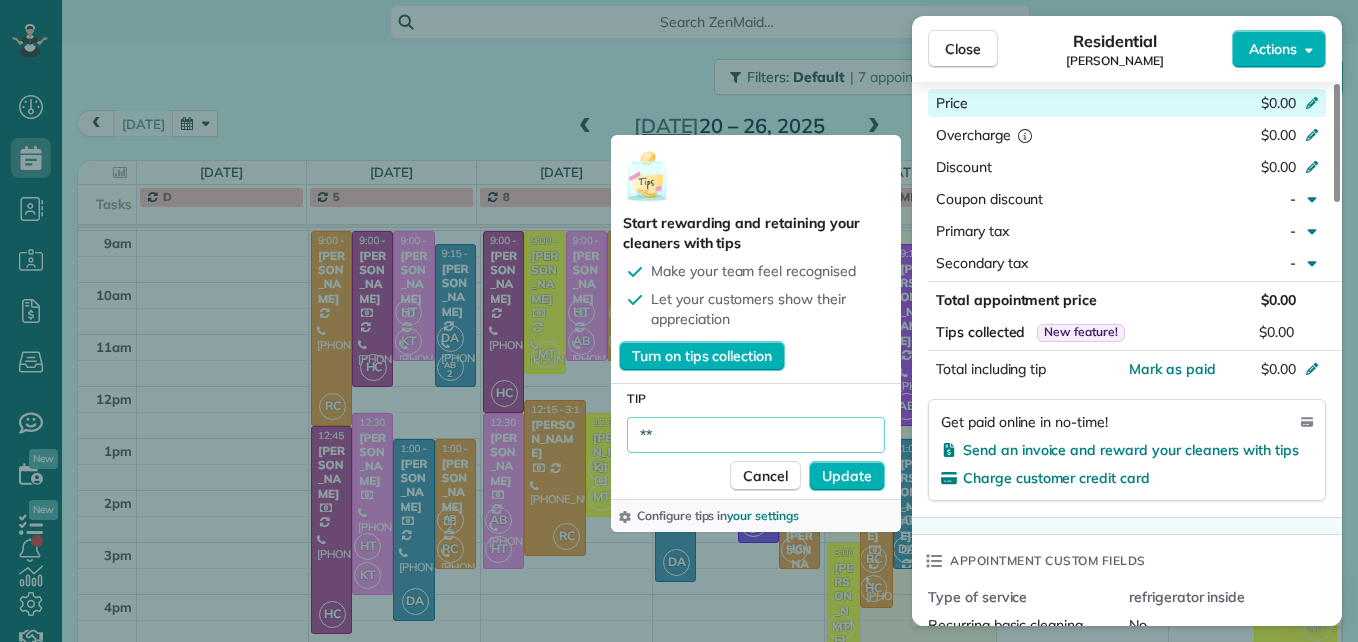 click on "**" at bounding box center (756, 435) 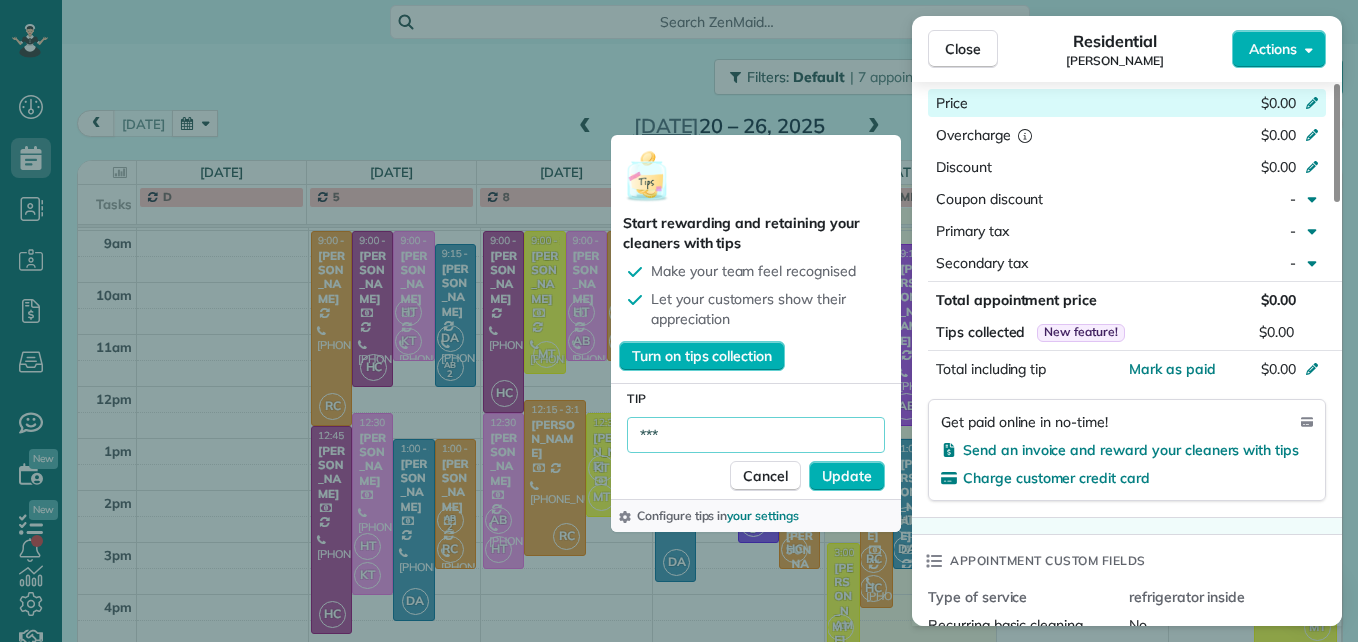 type on "***" 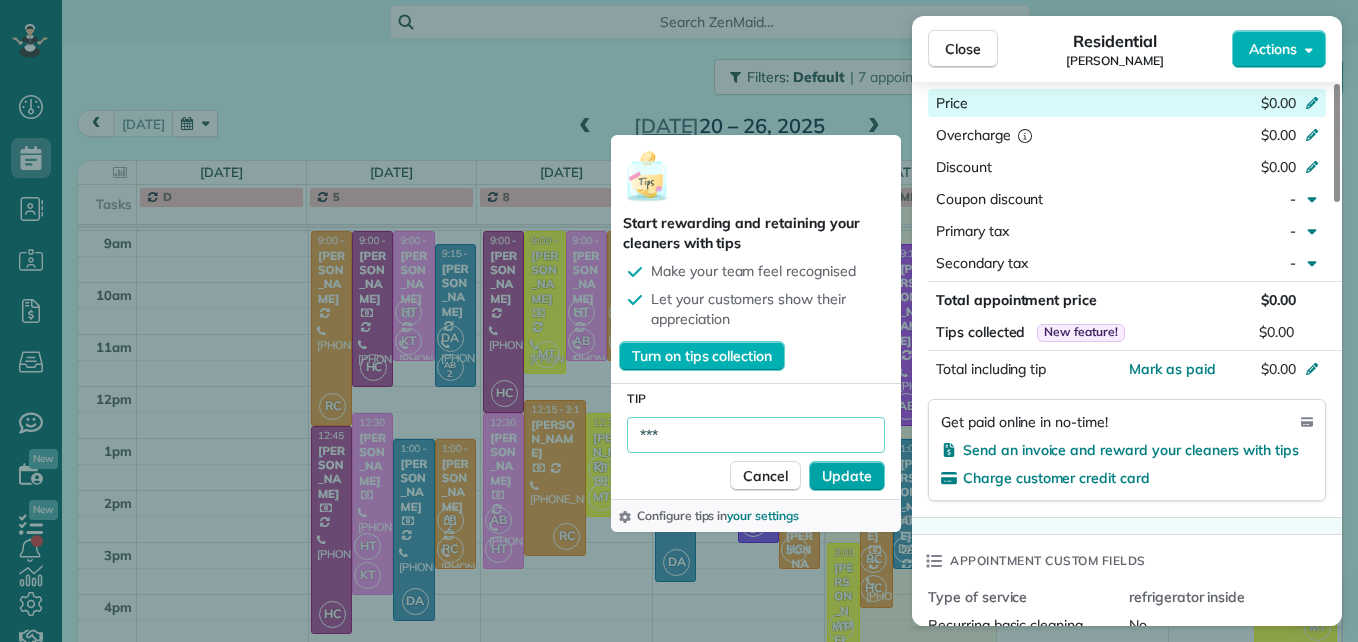 click on "Update" at bounding box center (847, 476) 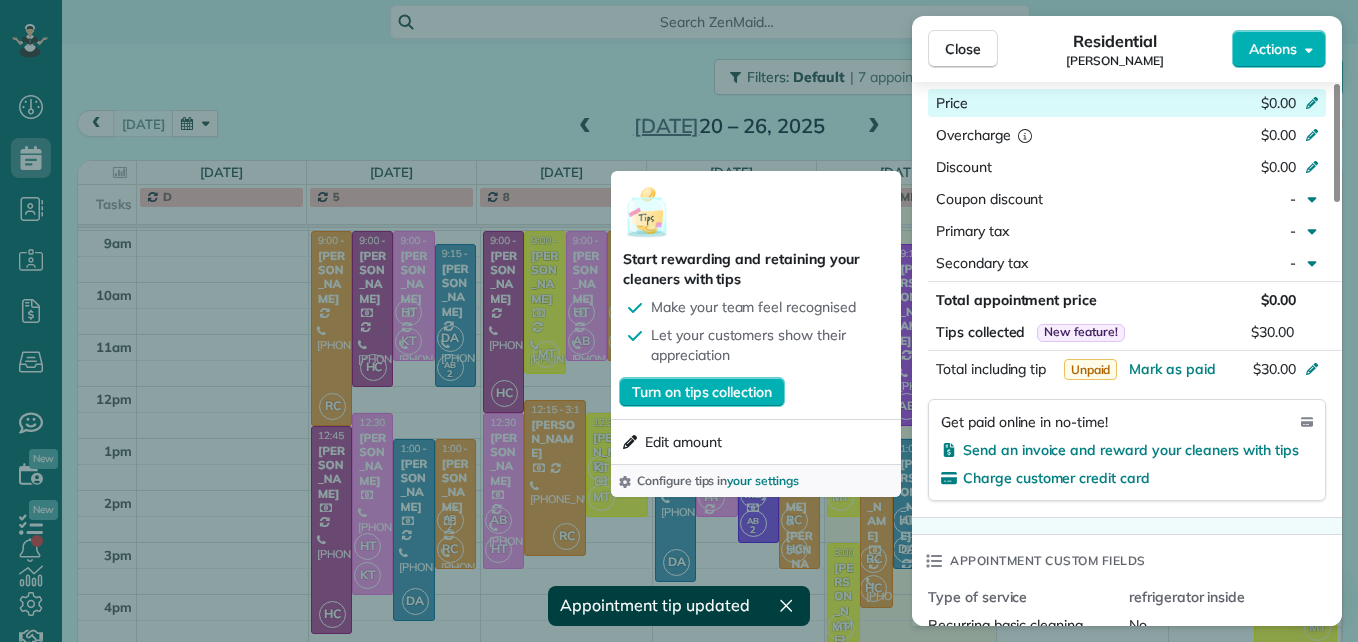 click 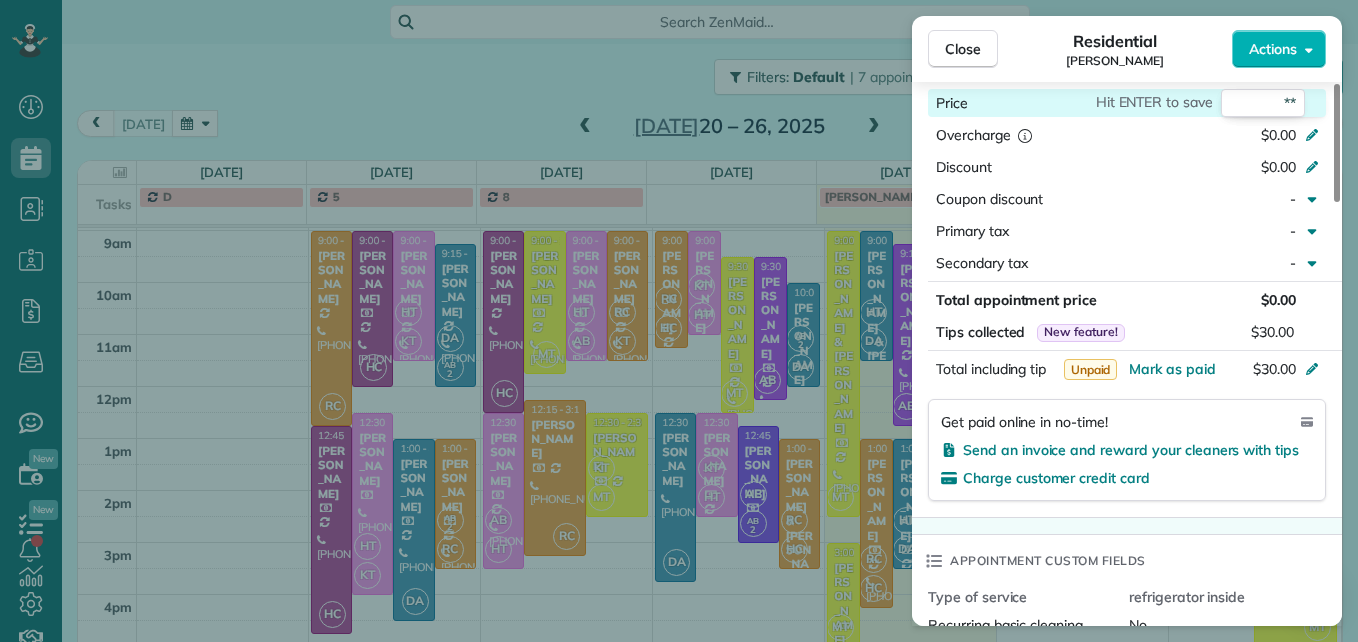 type on "***" 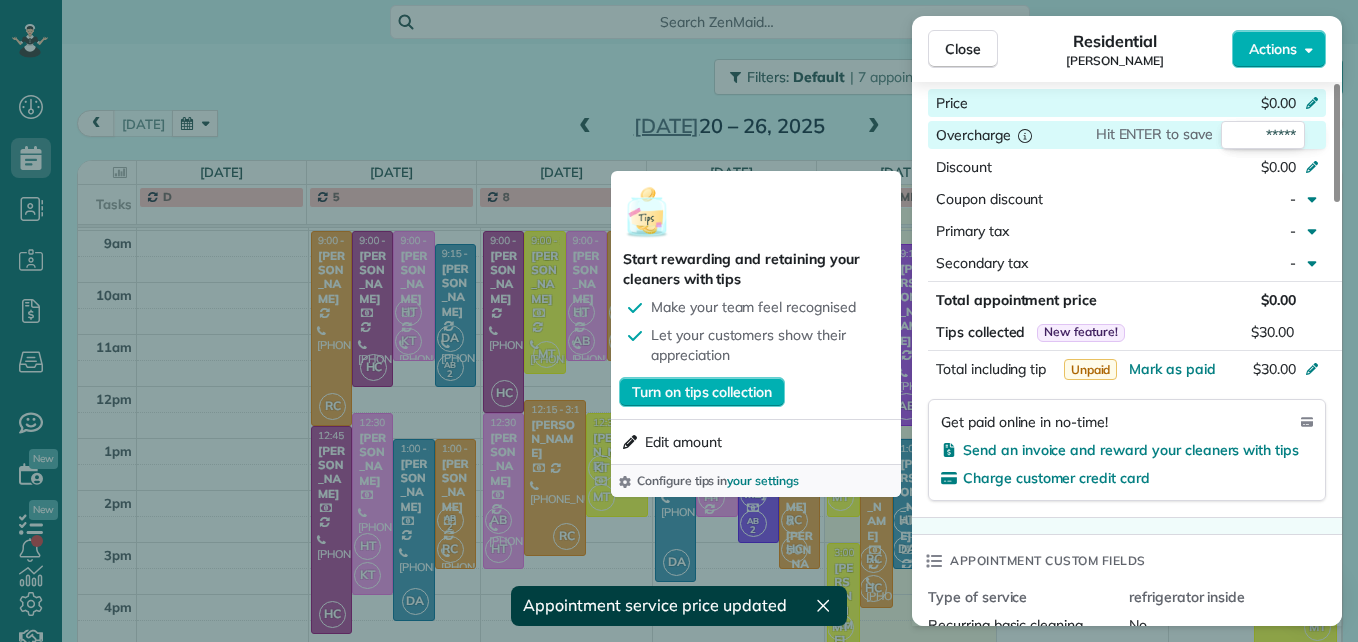 click 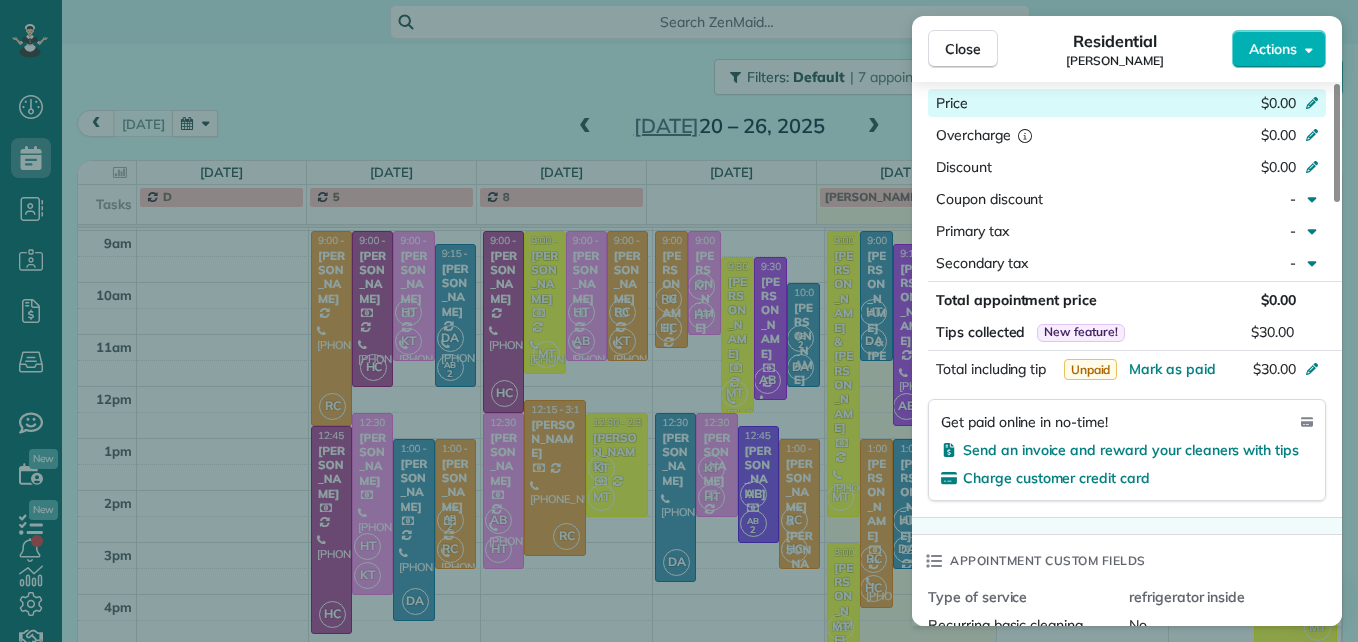 click on "$0.00" at bounding box center [1278, 103] 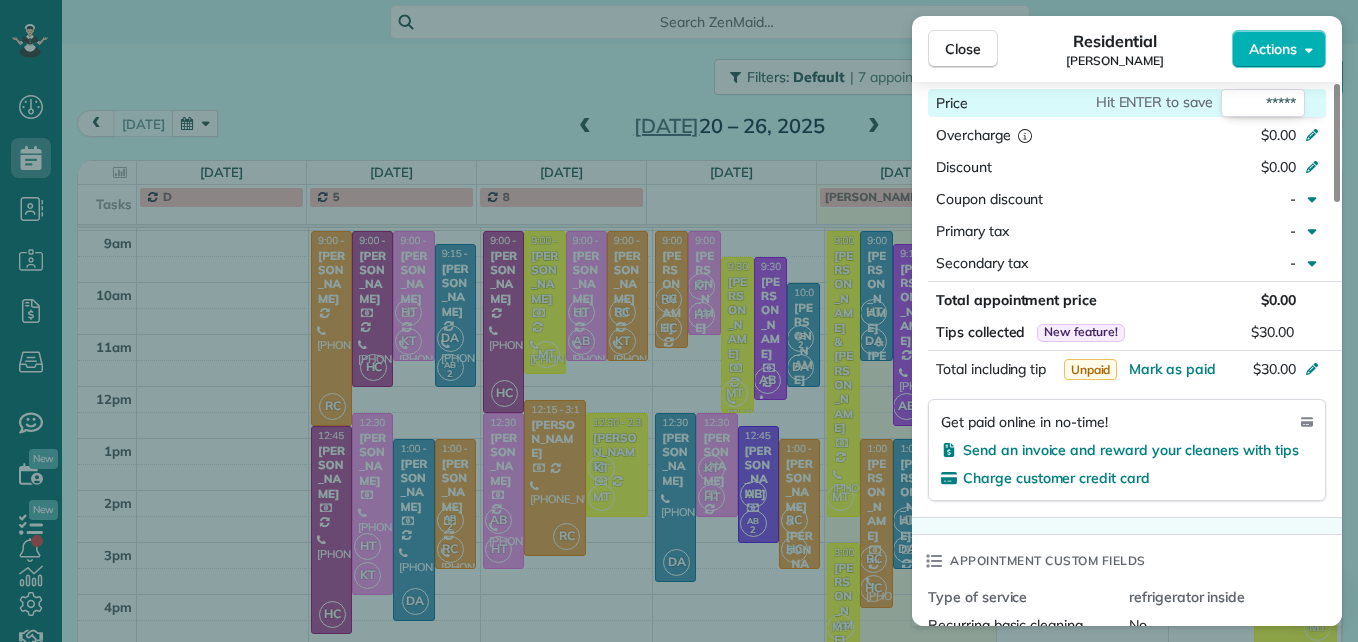 type on "******" 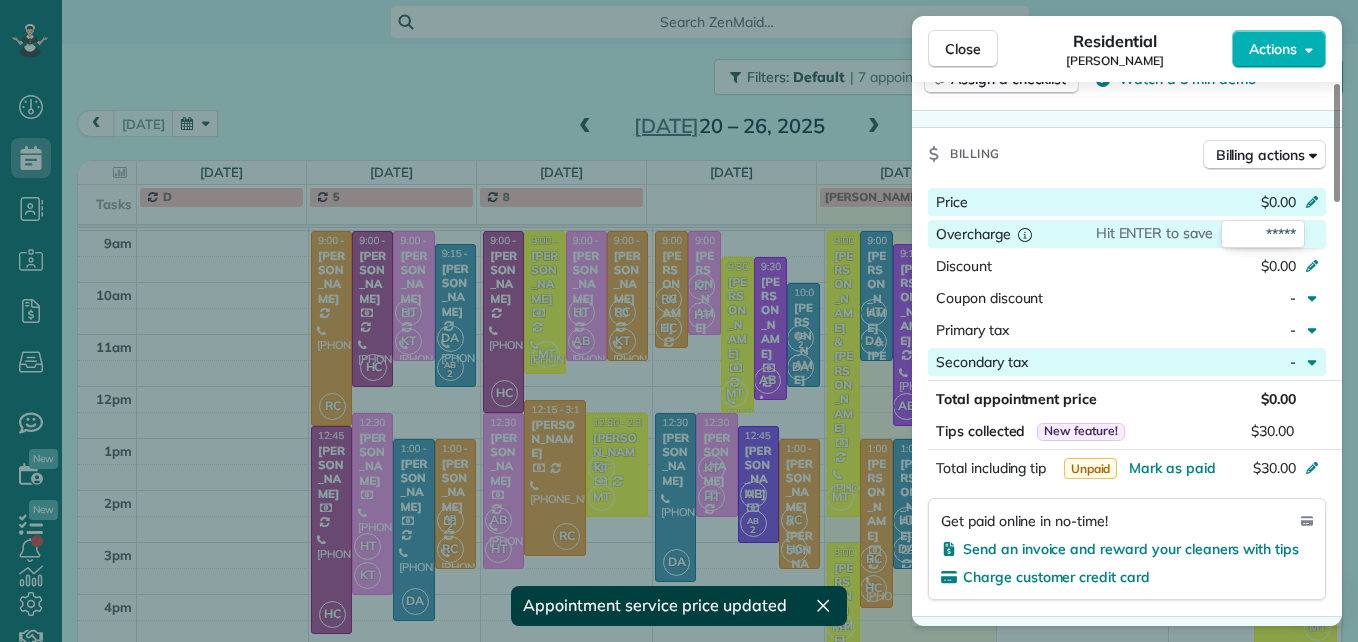 scroll, scrollTop: 900, scrollLeft: 0, axis: vertical 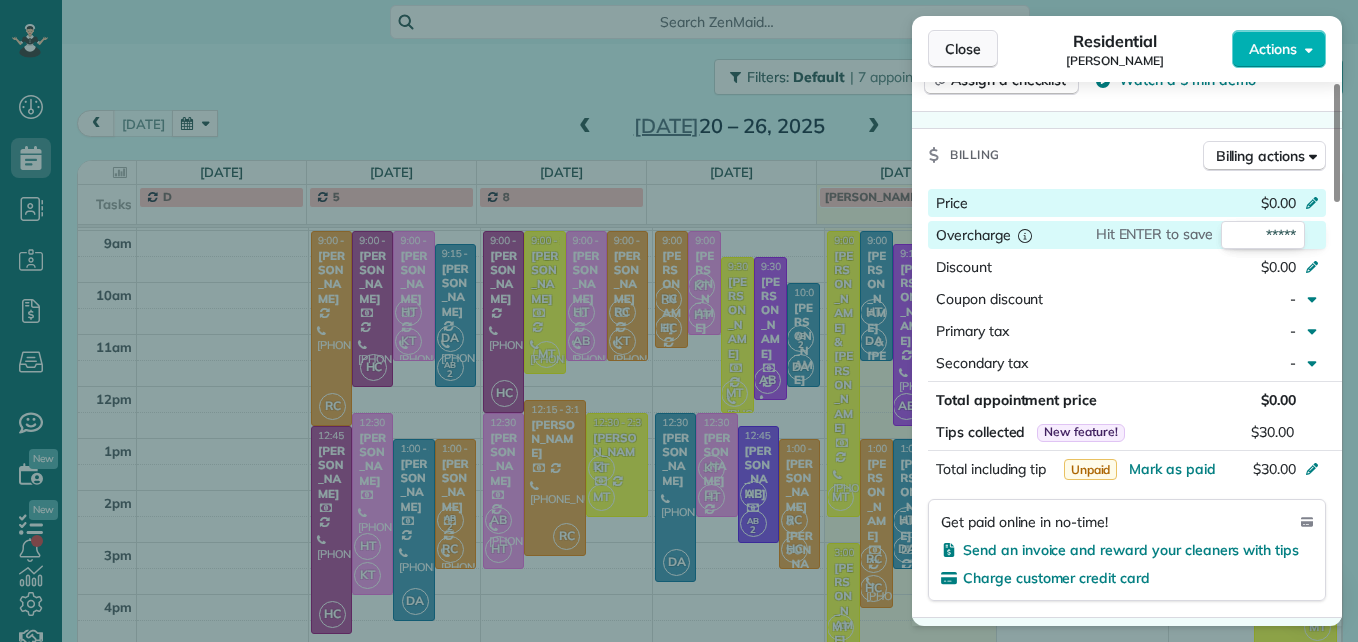 click on "Close" at bounding box center [963, 49] 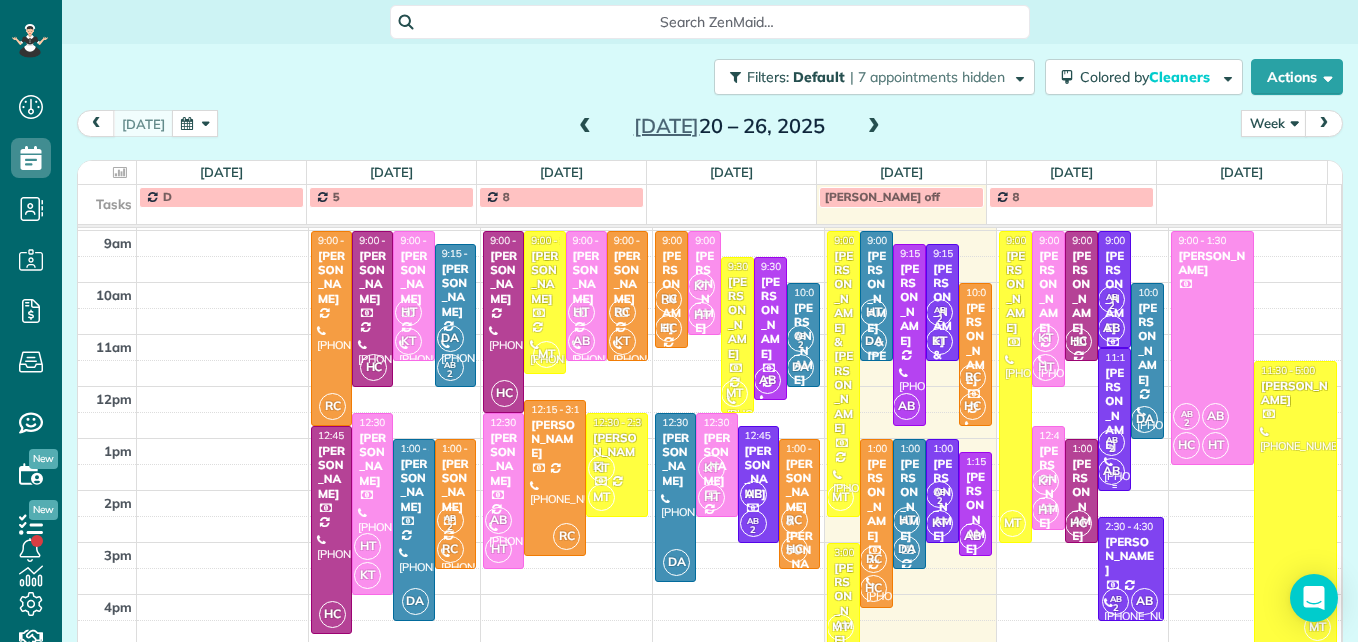 click on "[PERSON_NAME]" at bounding box center [1114, 409] 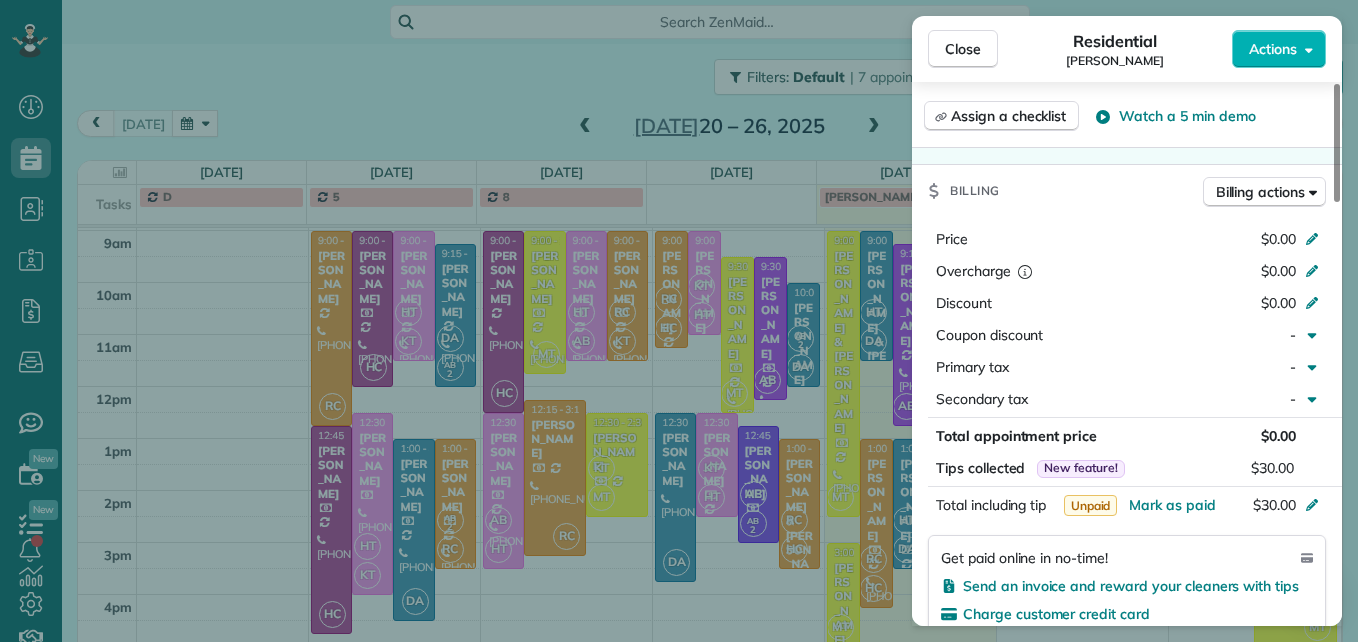 scroll, scrollTop: 900, scrollLeft: 0, axis: vertical 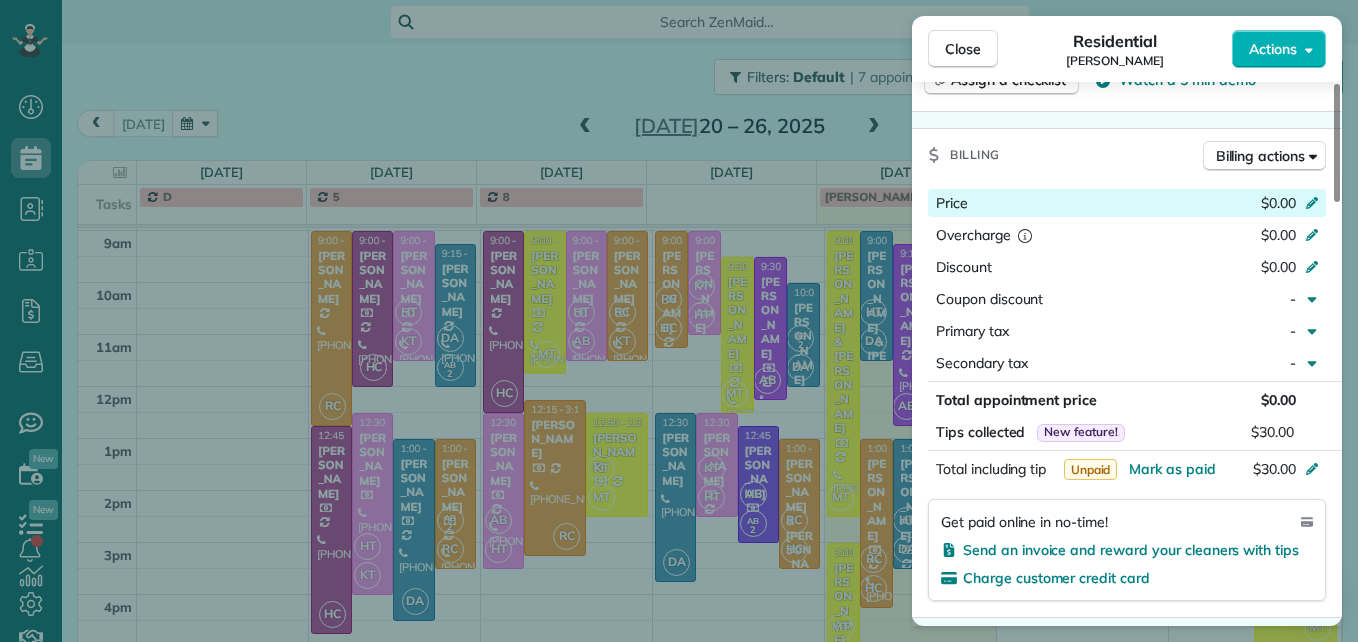 click 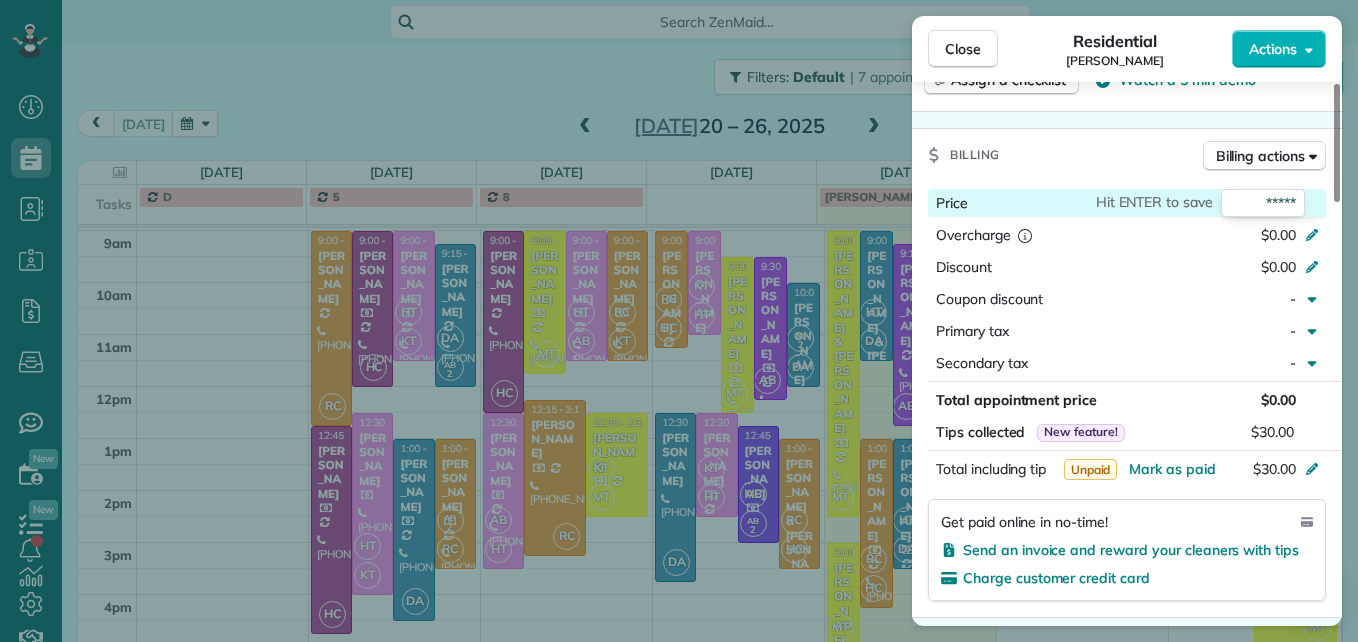 type on "******" 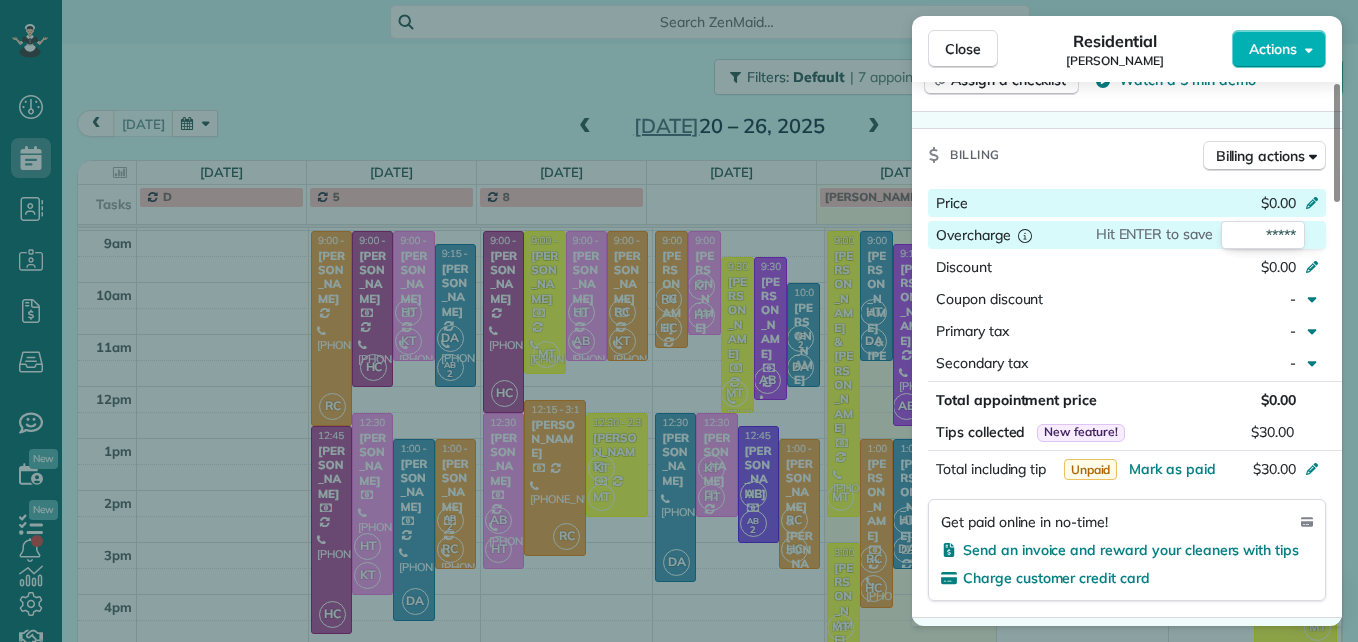 type on "******" 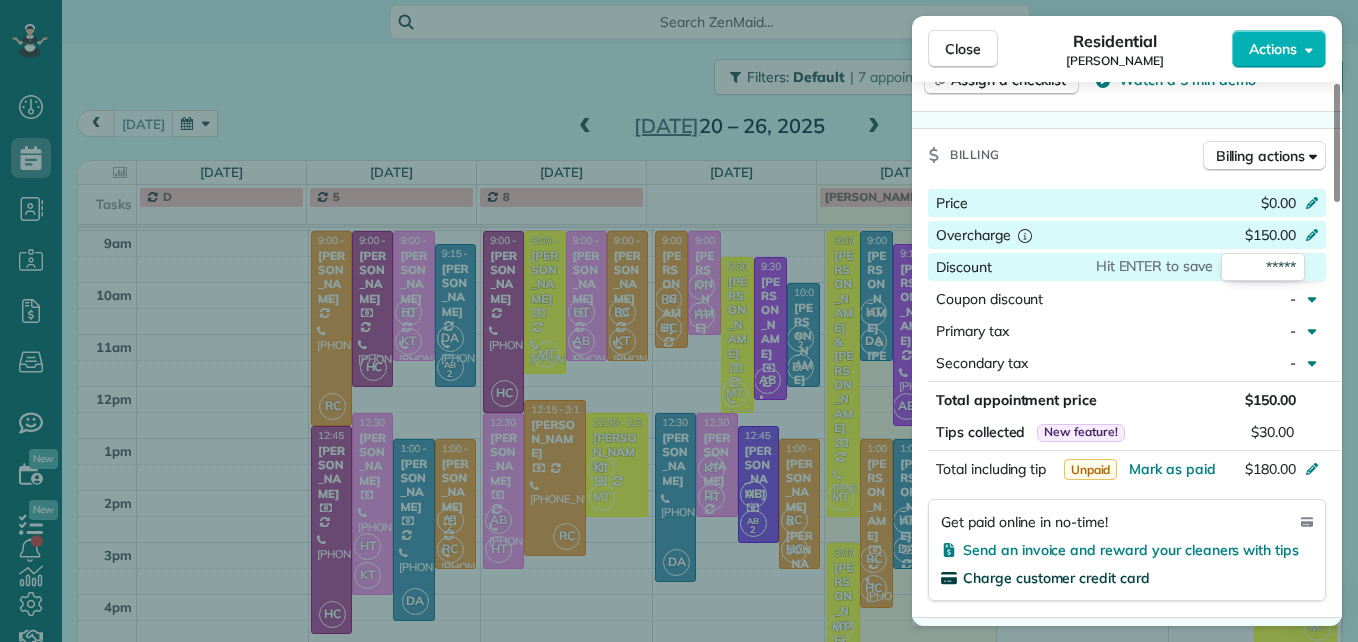 click on "Charge customer credit card" at bounding box center (1056, 578) 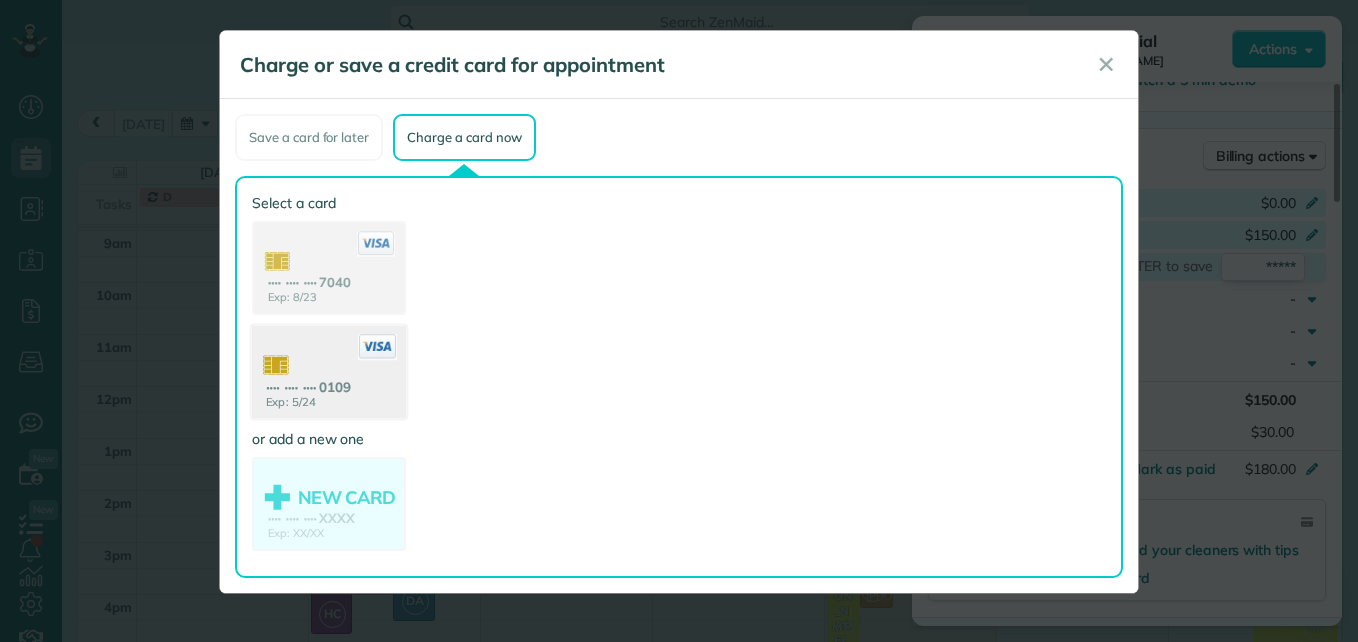 click 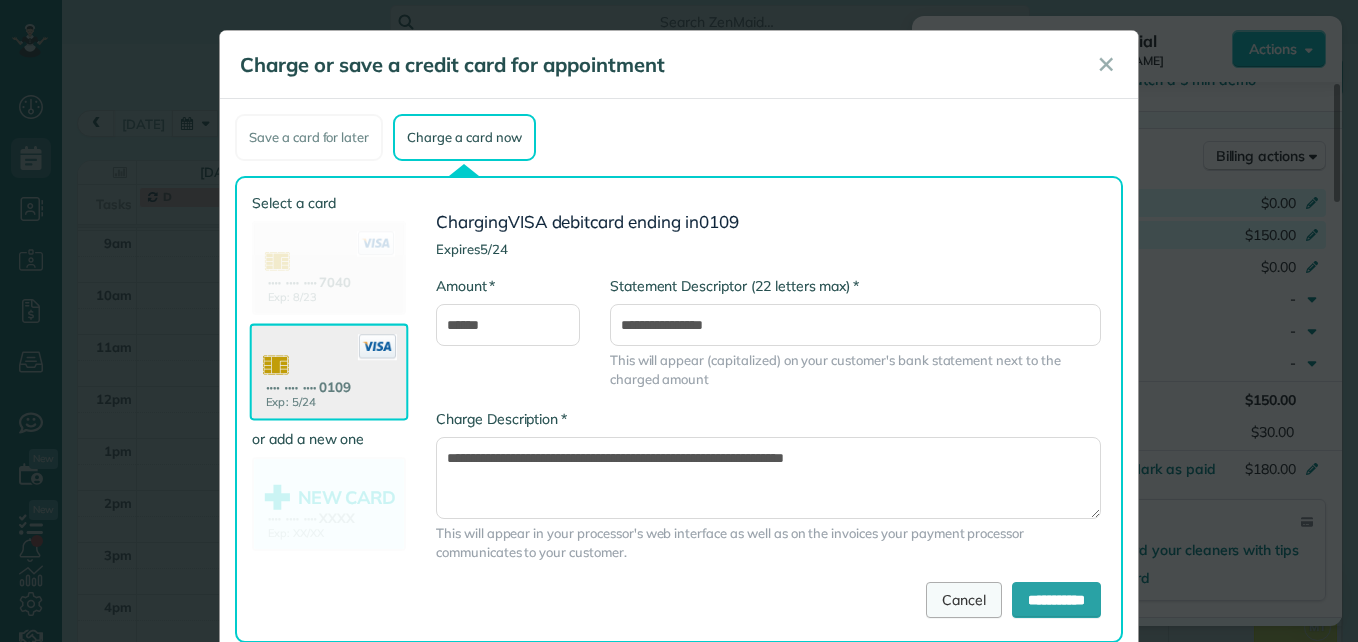 click on "Cancel" at bounding box center [964, 600] 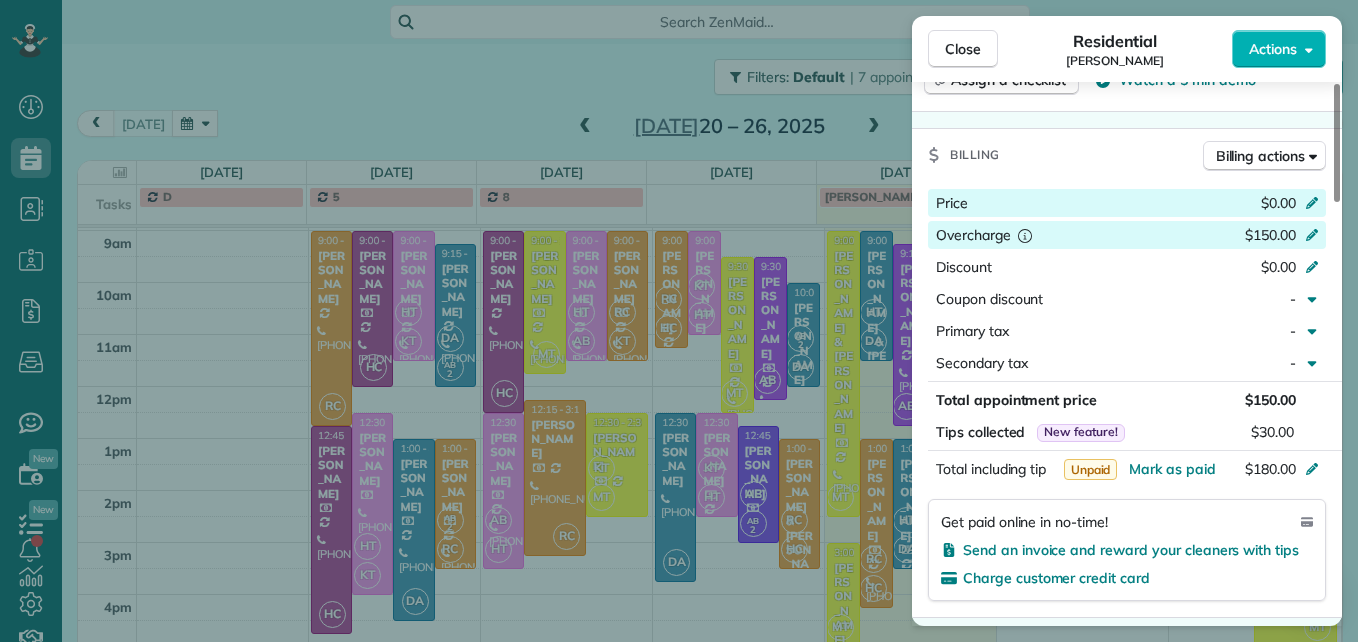 click 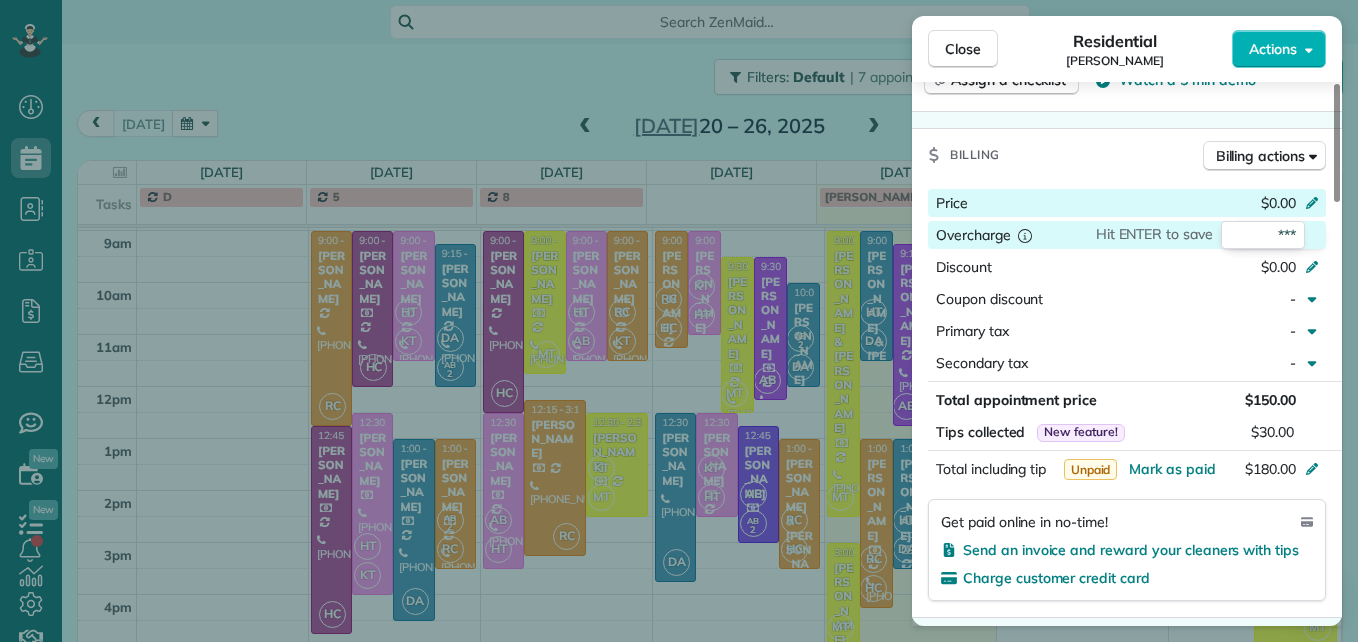 type on "****" 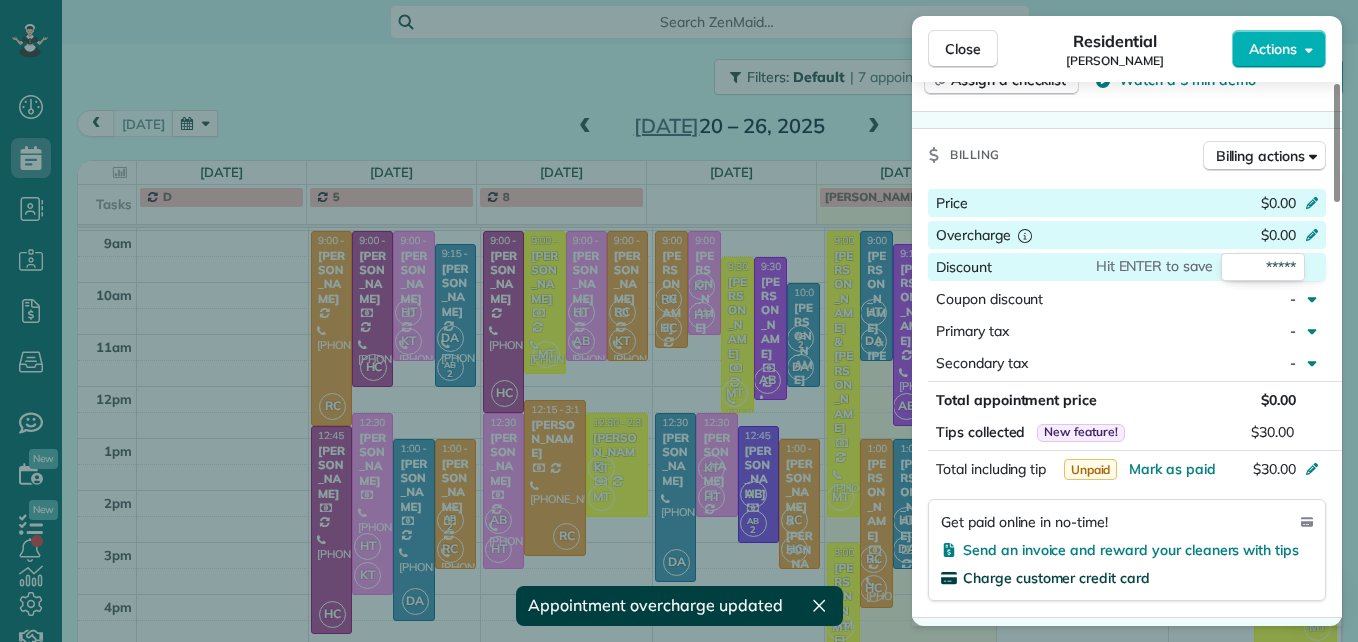 click on "Charge customer credit card" at bounding box center [1056, 578] 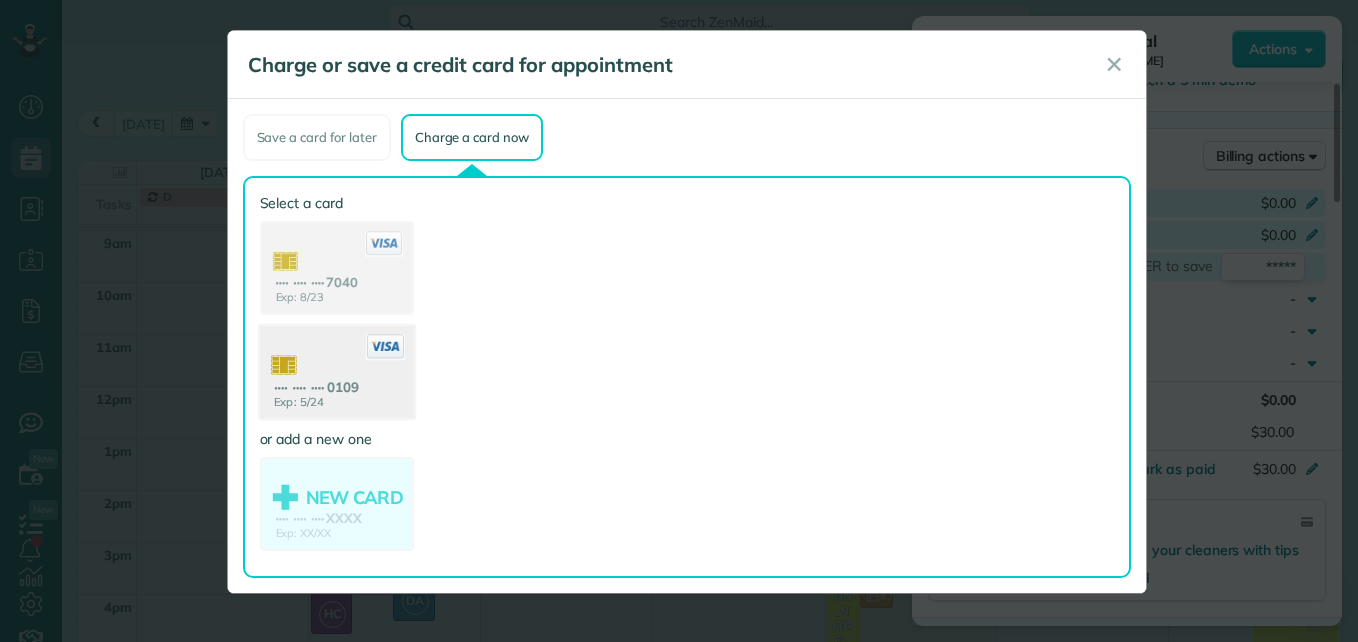 click 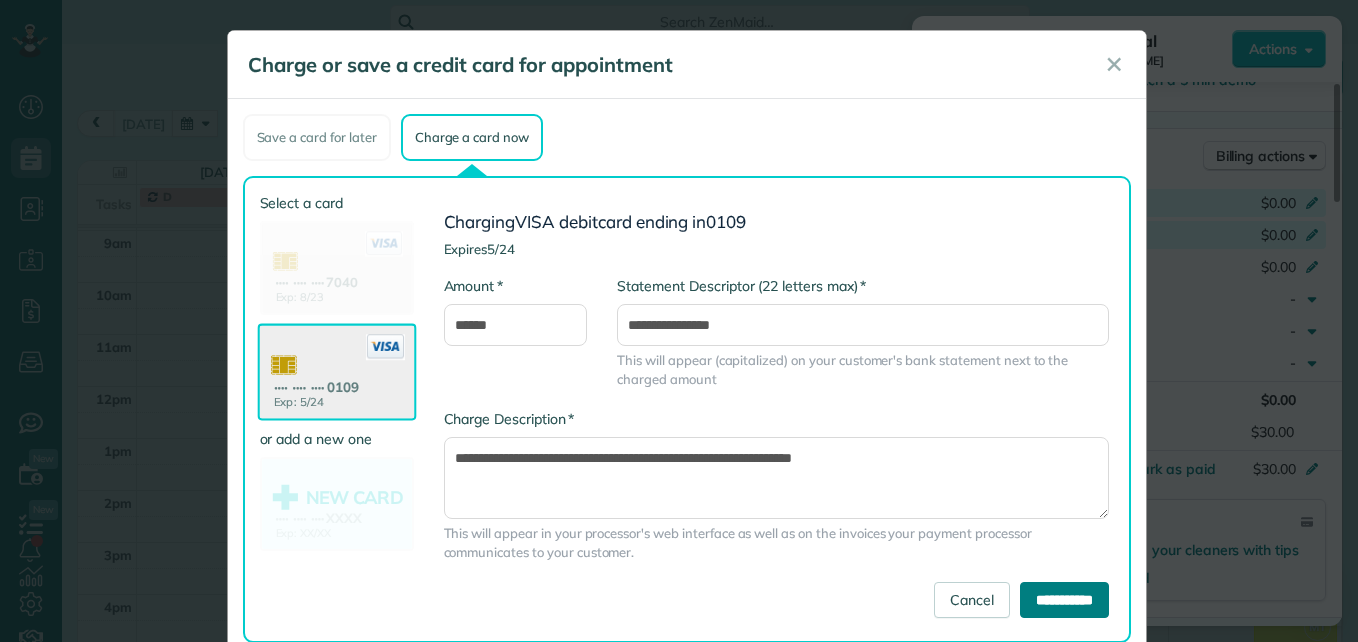 click on "**********" at bounding box center [1064, 600] 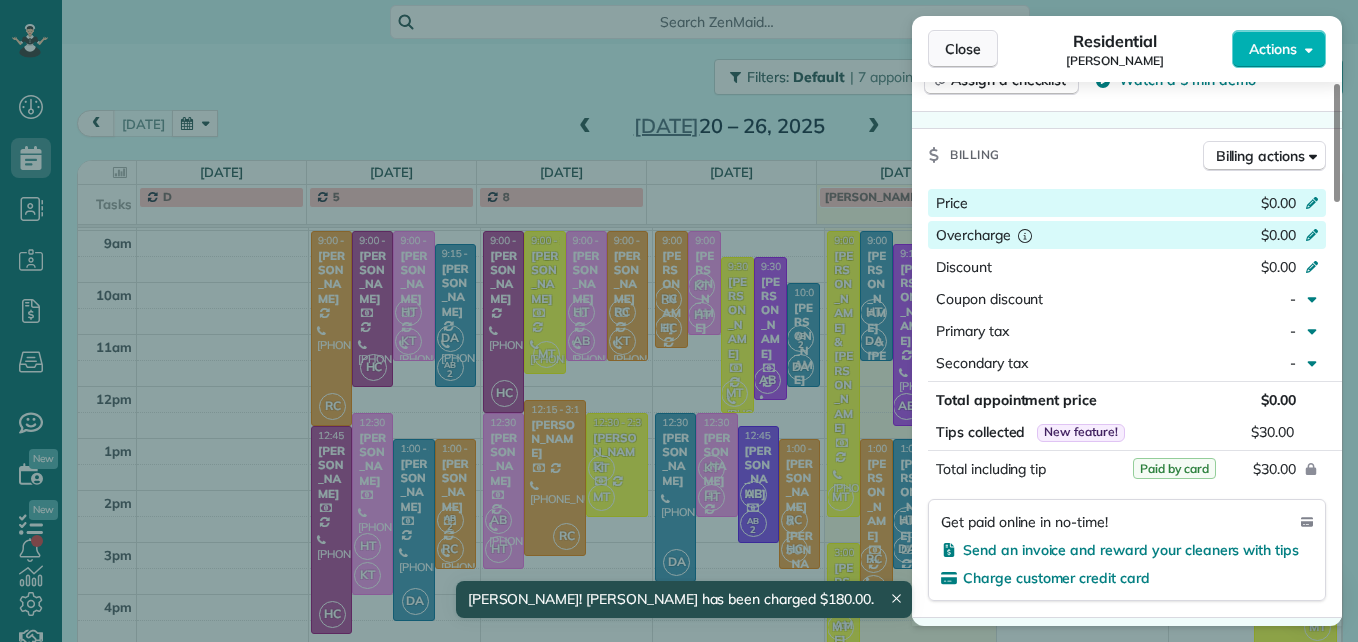 click on "Close" at bounding box center [963, 49] 